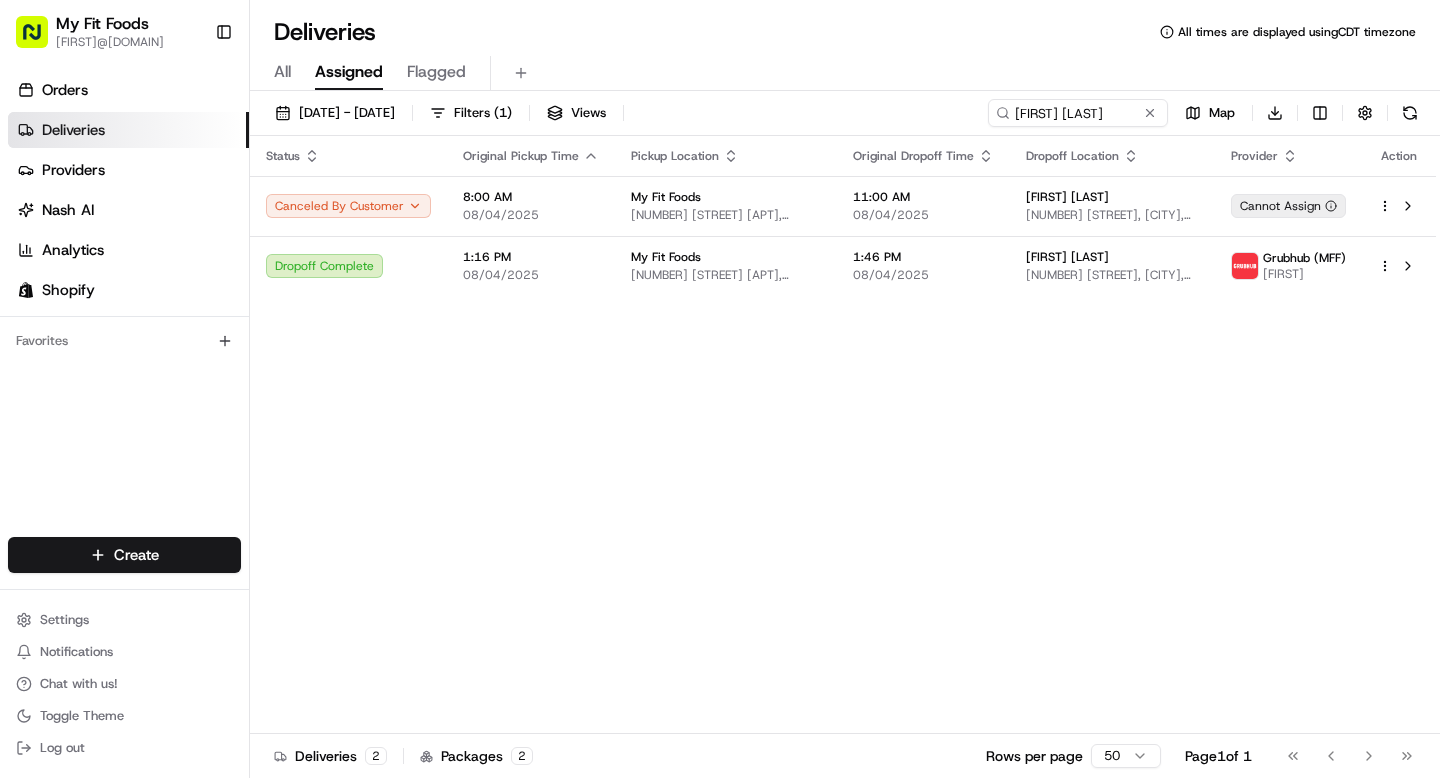 scroll, scrollTop: 0, scrollLeft: 0, axis: both 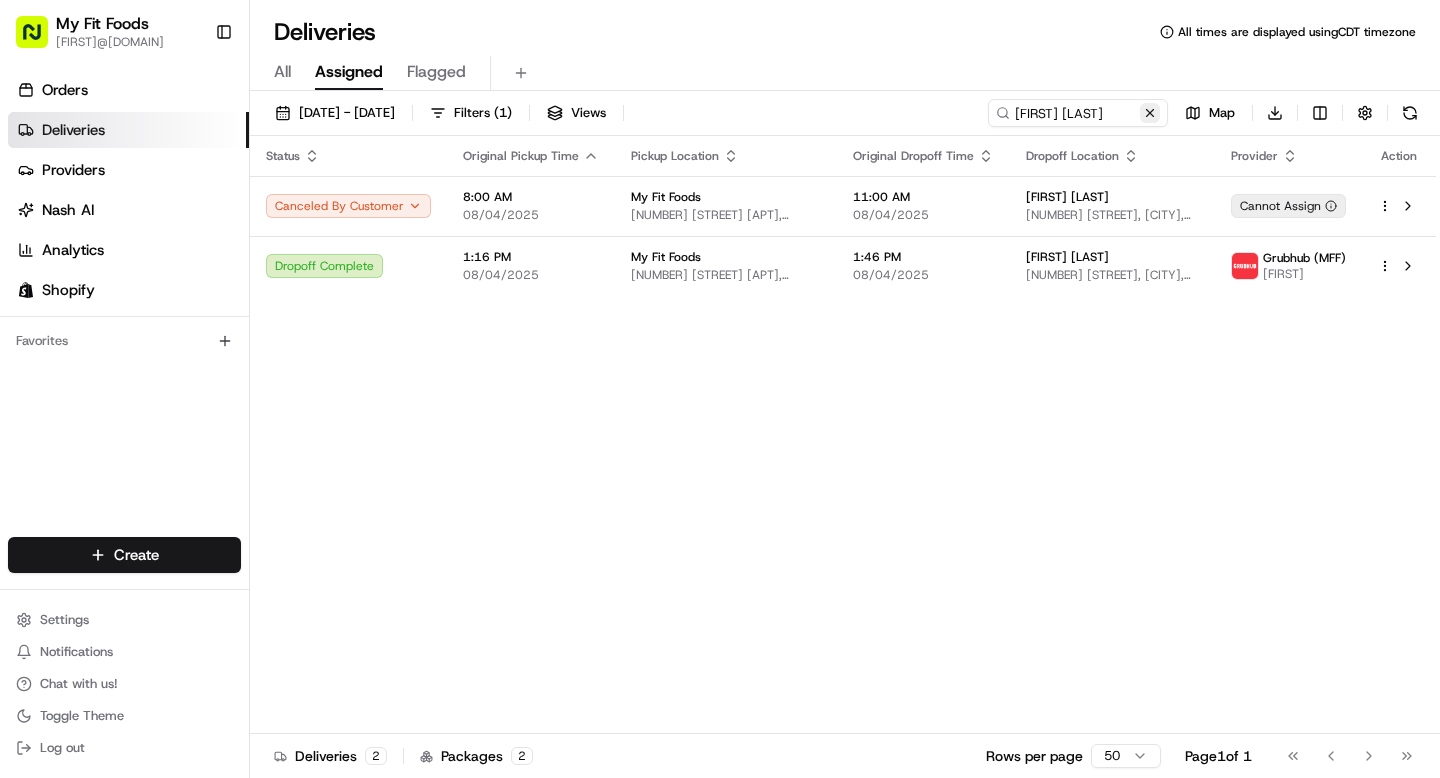 click at bounding box center [1150, 113] 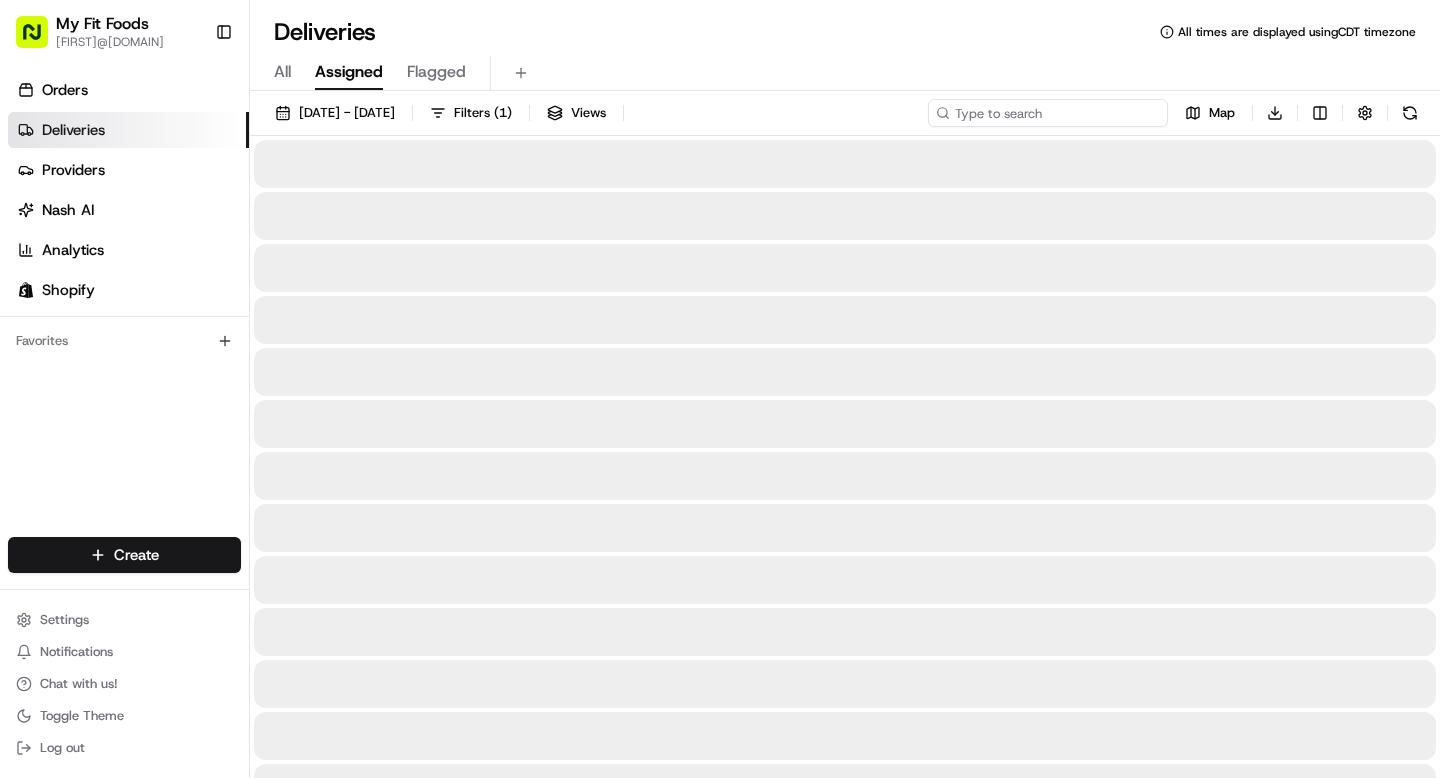 click at bounding box center (1048, 113) 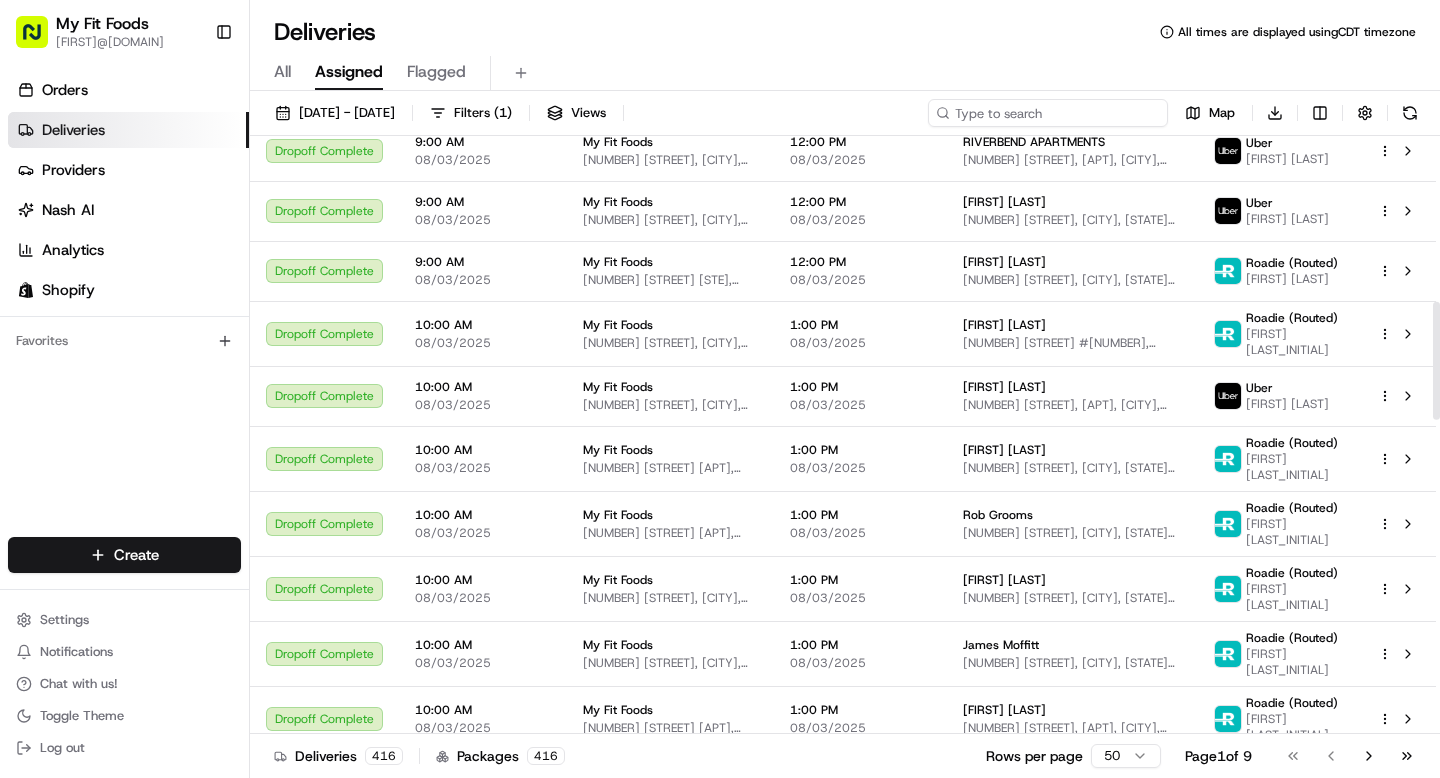 scroll, scrollTop: 0, scrollLeft: 0, axis: both 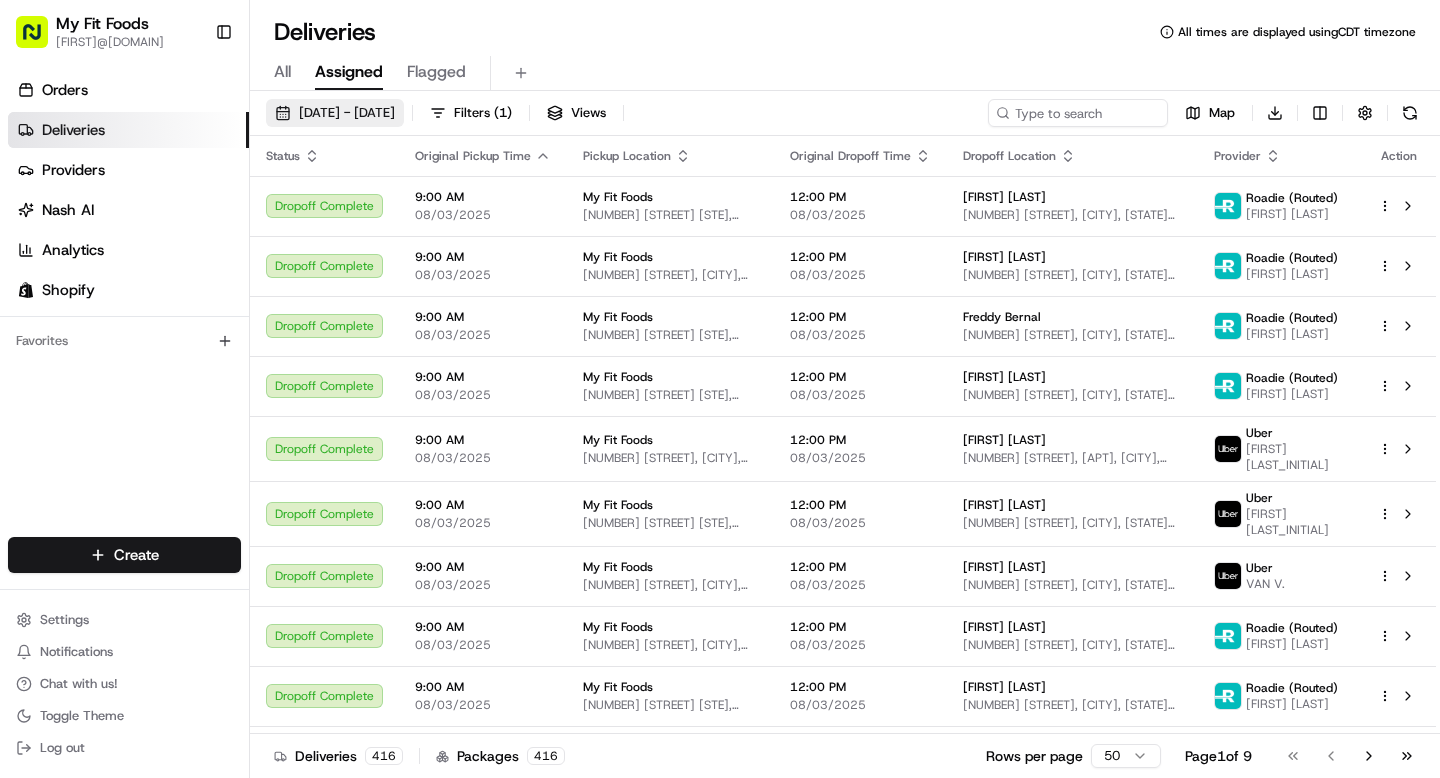 click on "[DATE] - [DATE]" at bounding box center [347, 113] 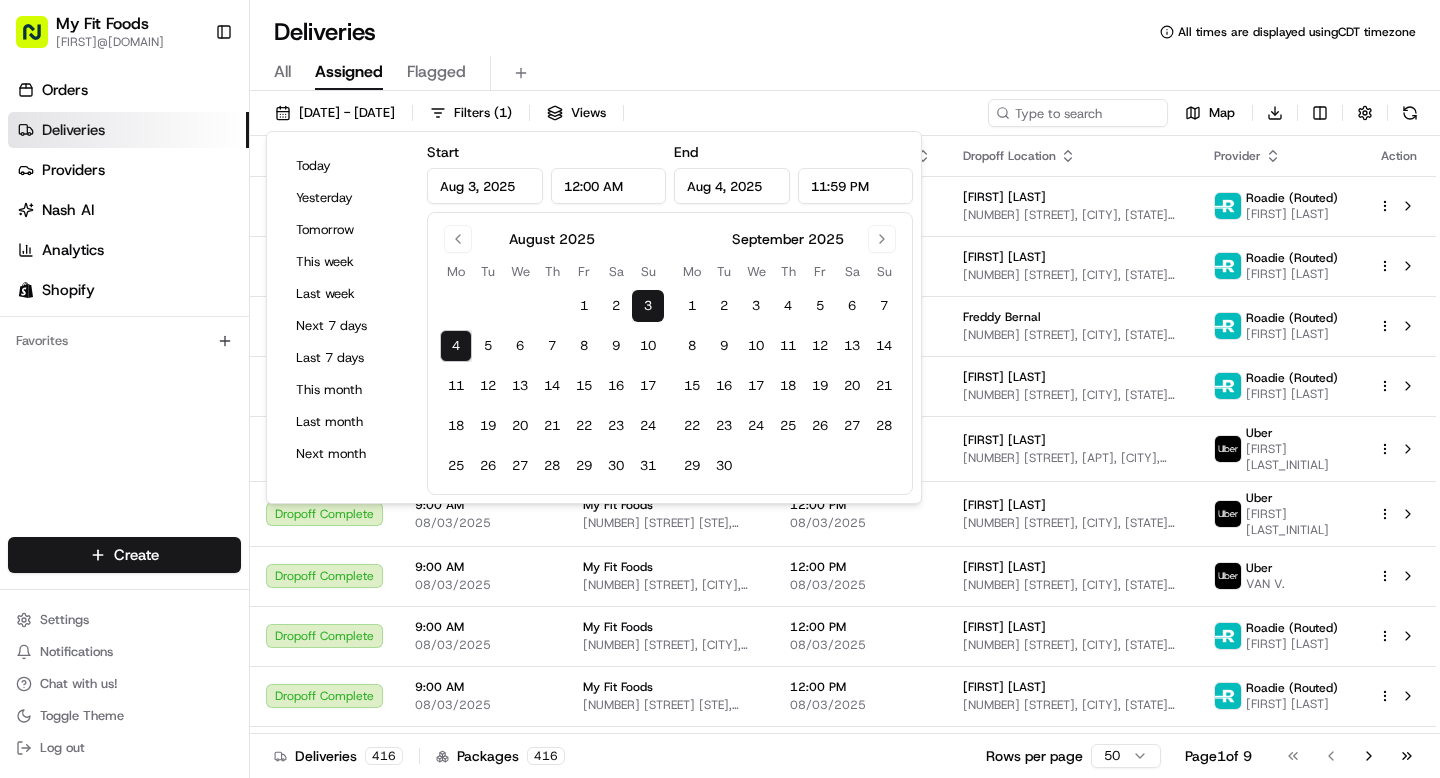 click on "4" at bounding box center [456, 346] 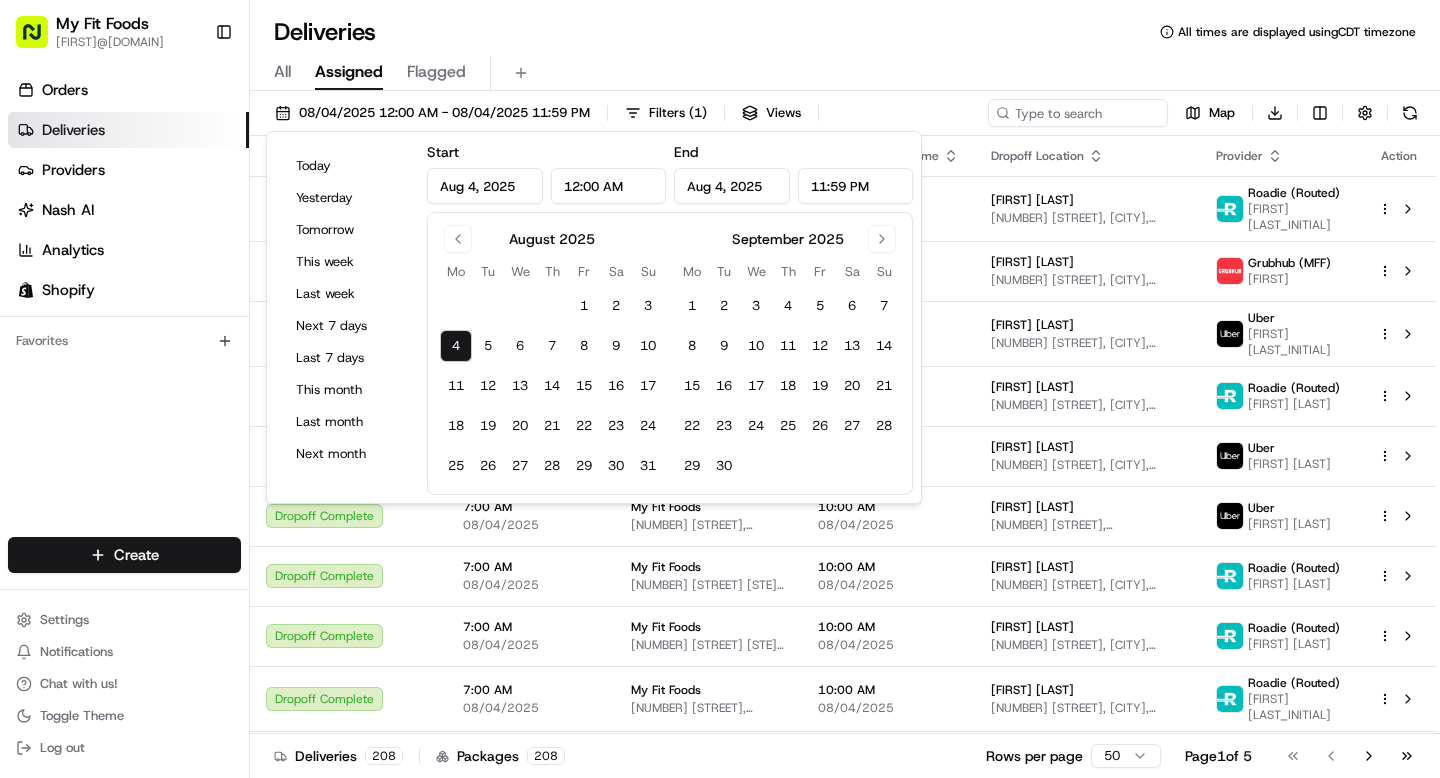 click on "Deliveries All times are displayed using  CDT   timezone" at bounding box center (845, 32) 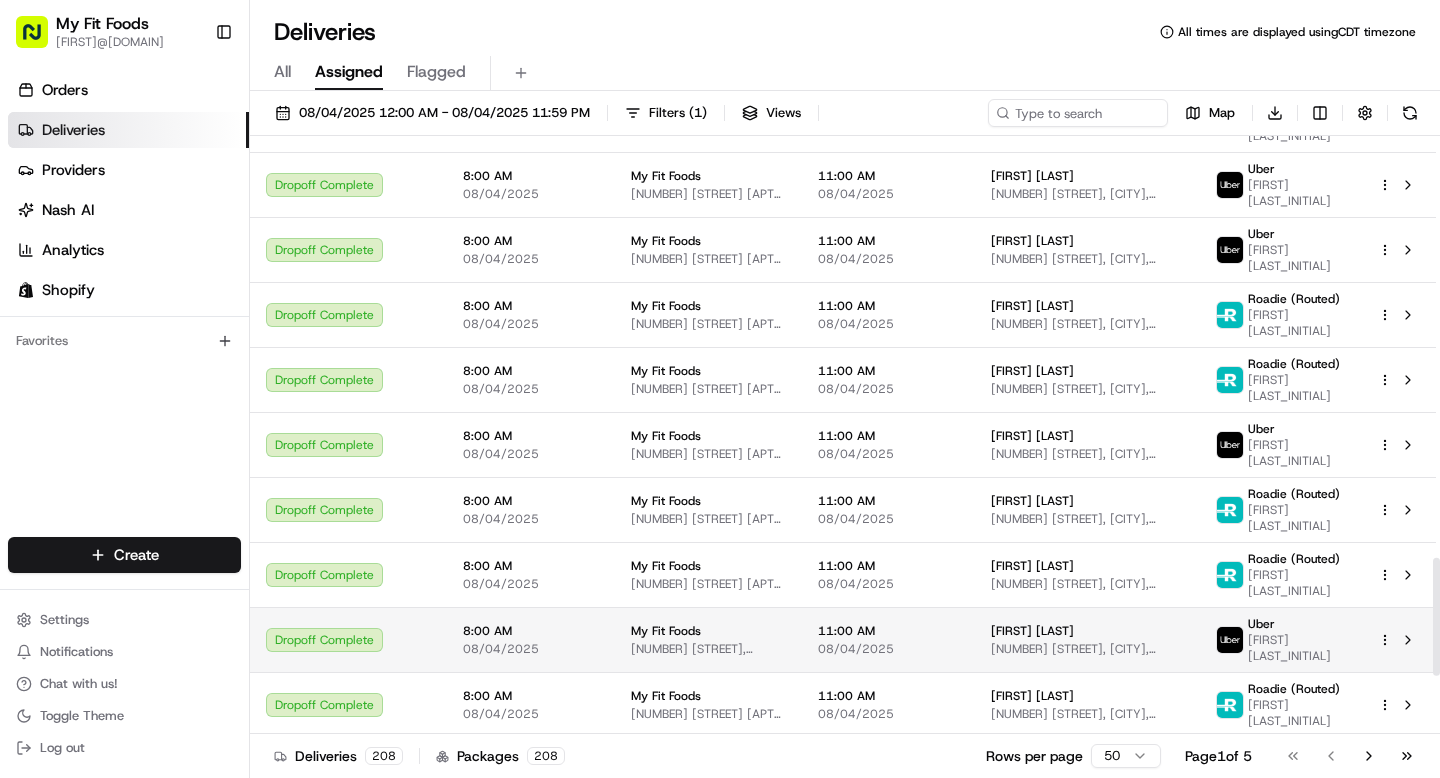 scroll, scrollTop: 2144, scrollLeft: 0, axis: vertical 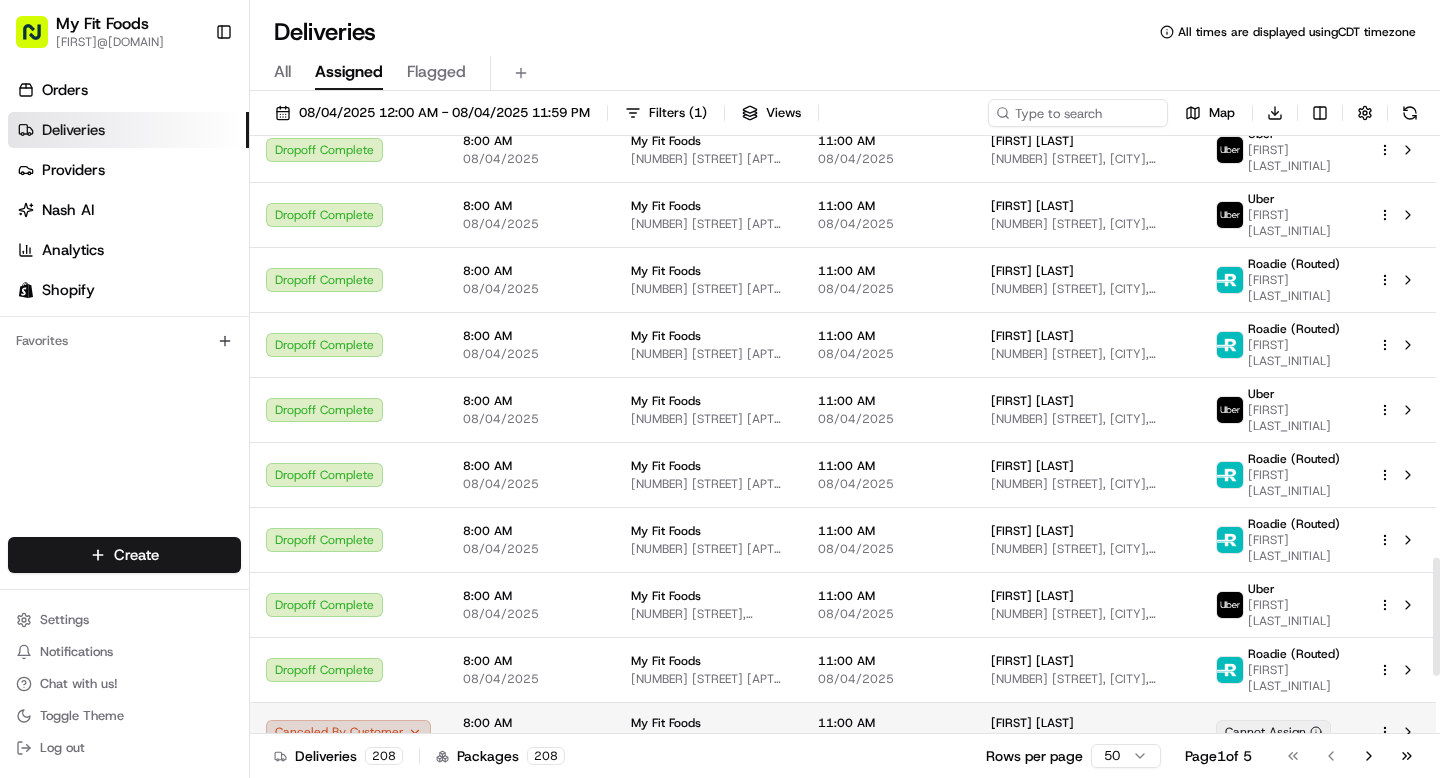 click on "Canceled By Customer" at bounding box center [348, 732] 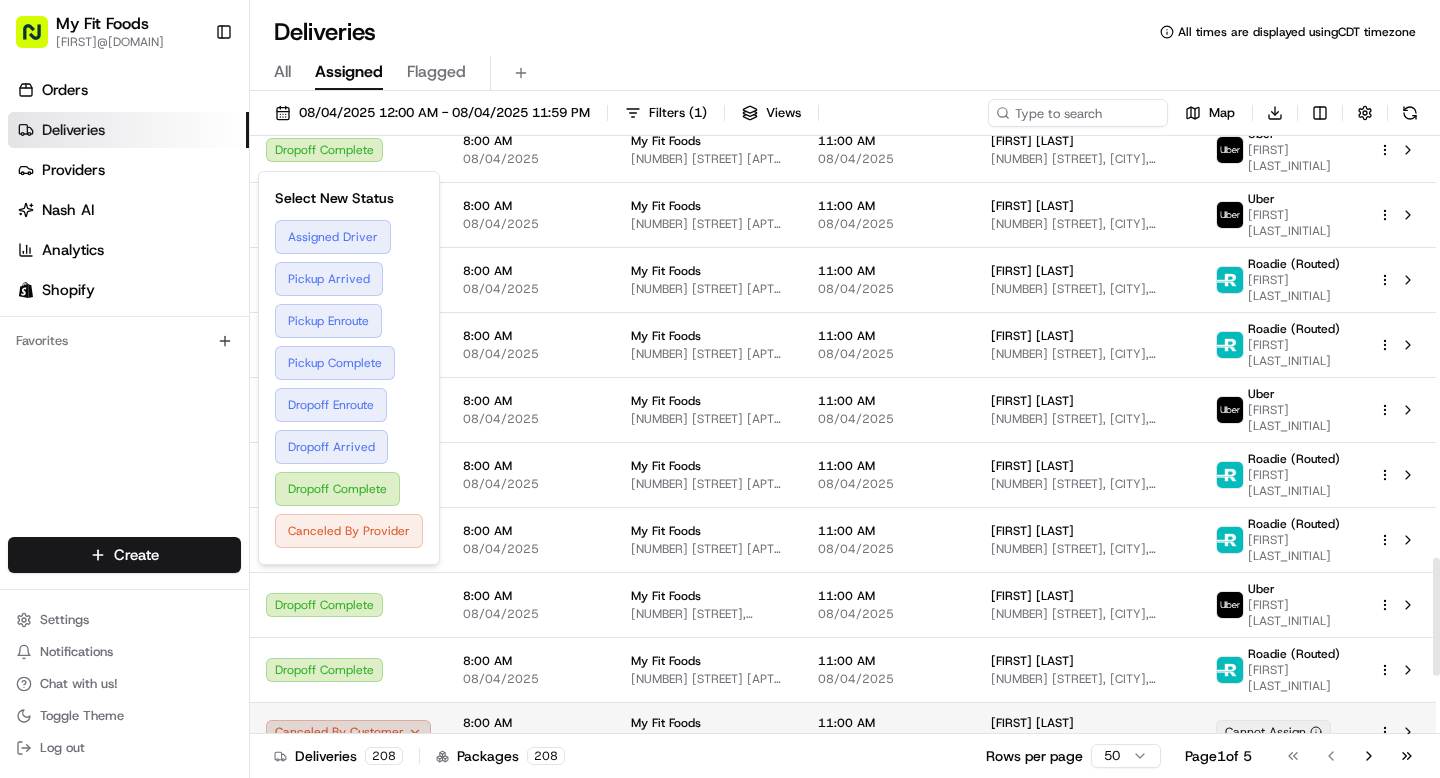click on "Canceled By Customer" at bounding box center [348, 732] 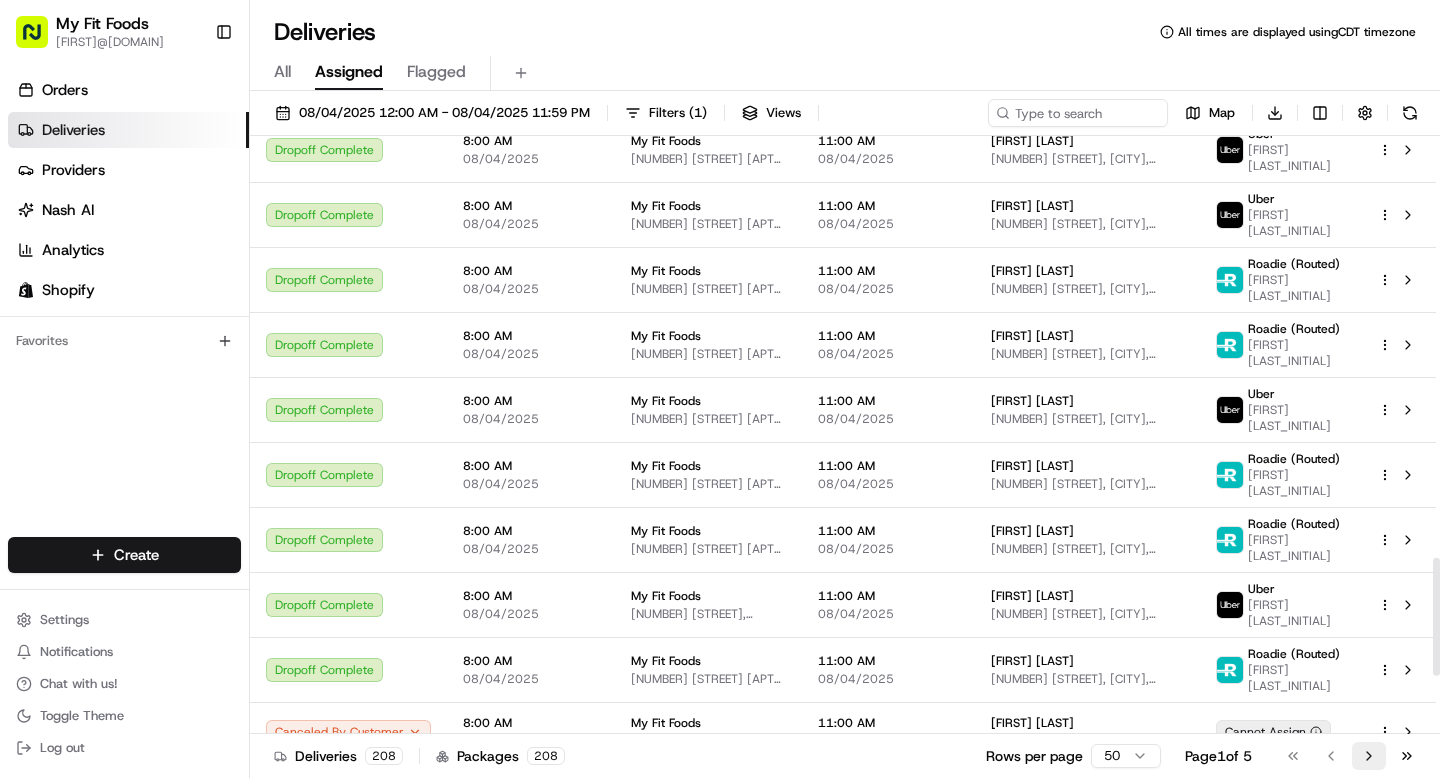 click on "Go to next page" at bounding box center [1369, 756] 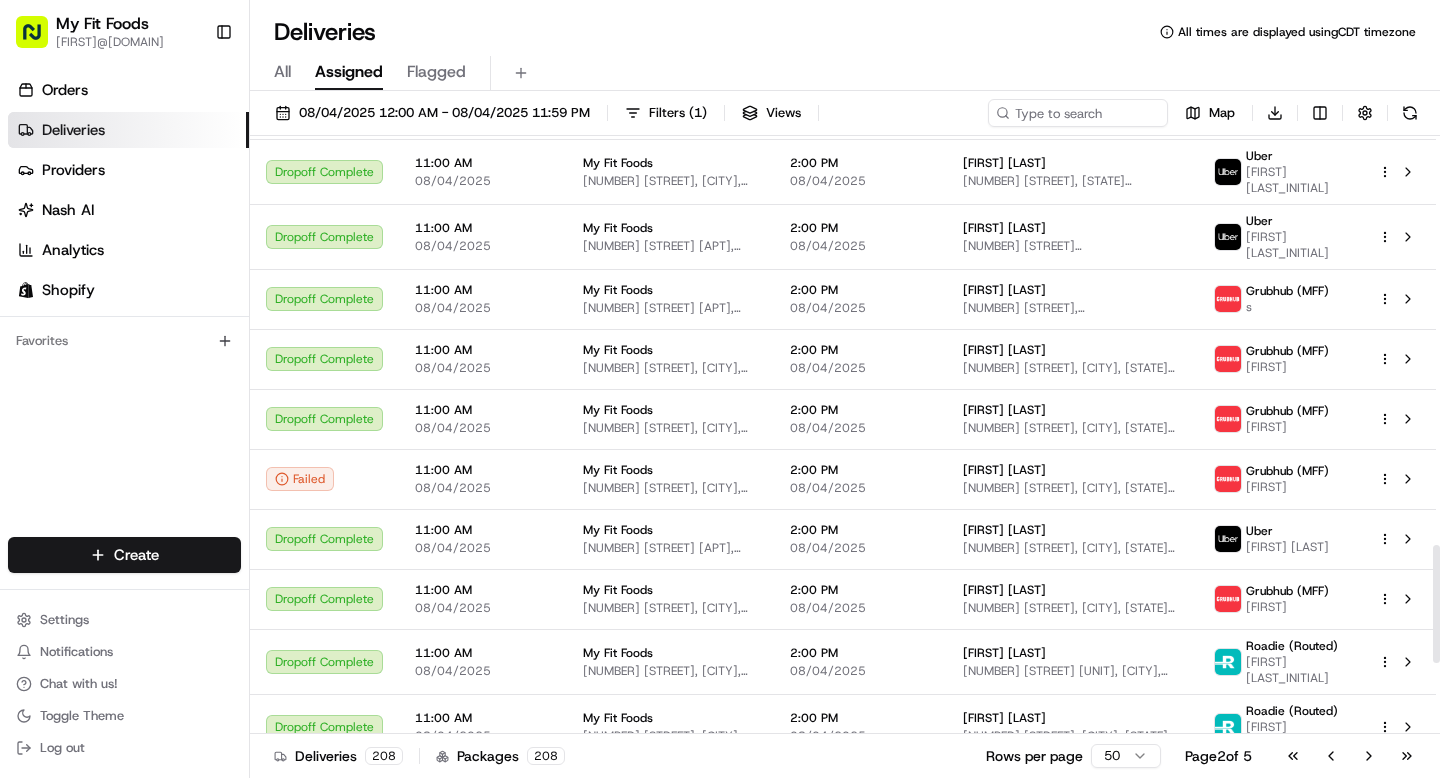 scroll, scrollTop: 0, scrollLeft: 0, axis: both 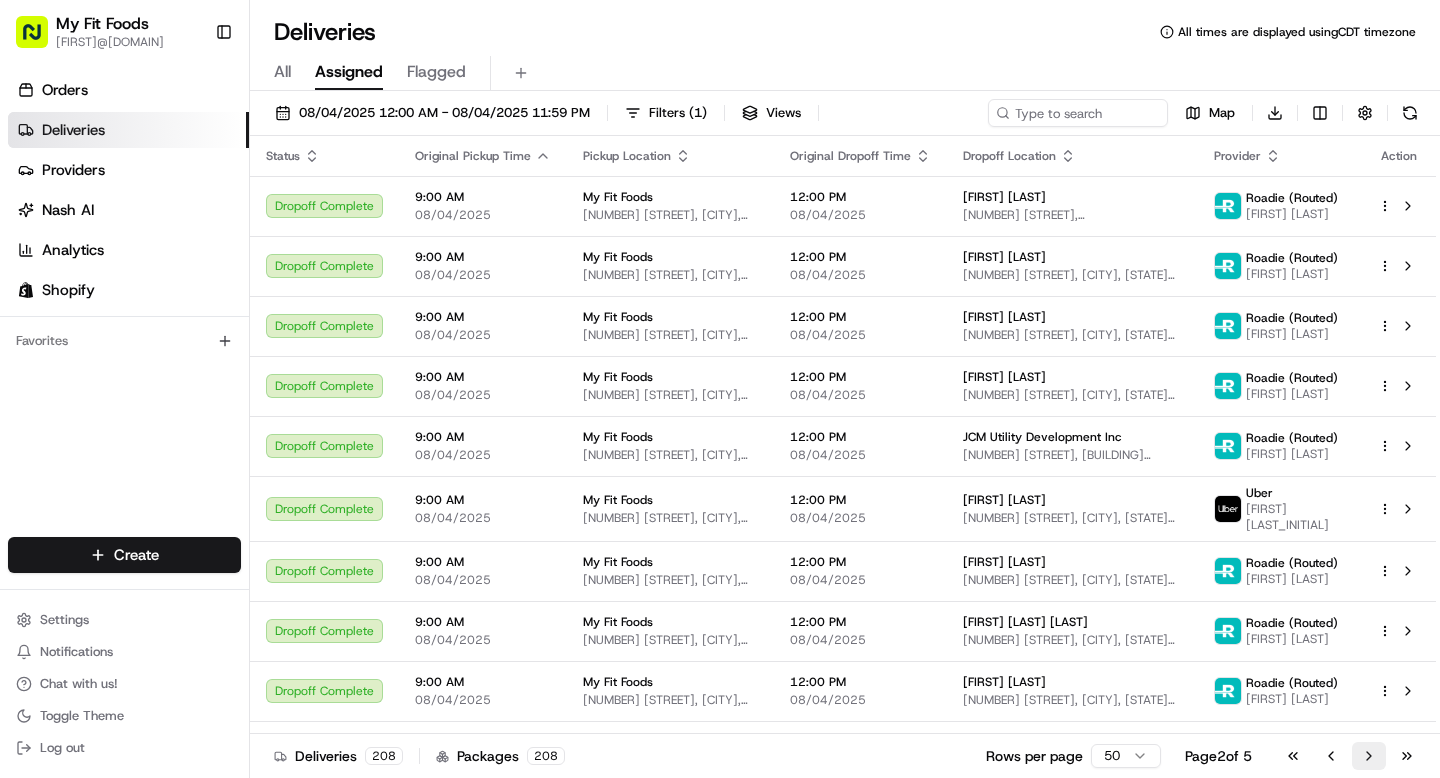 click on "Go to next page" at bounding box center [1369, 756] 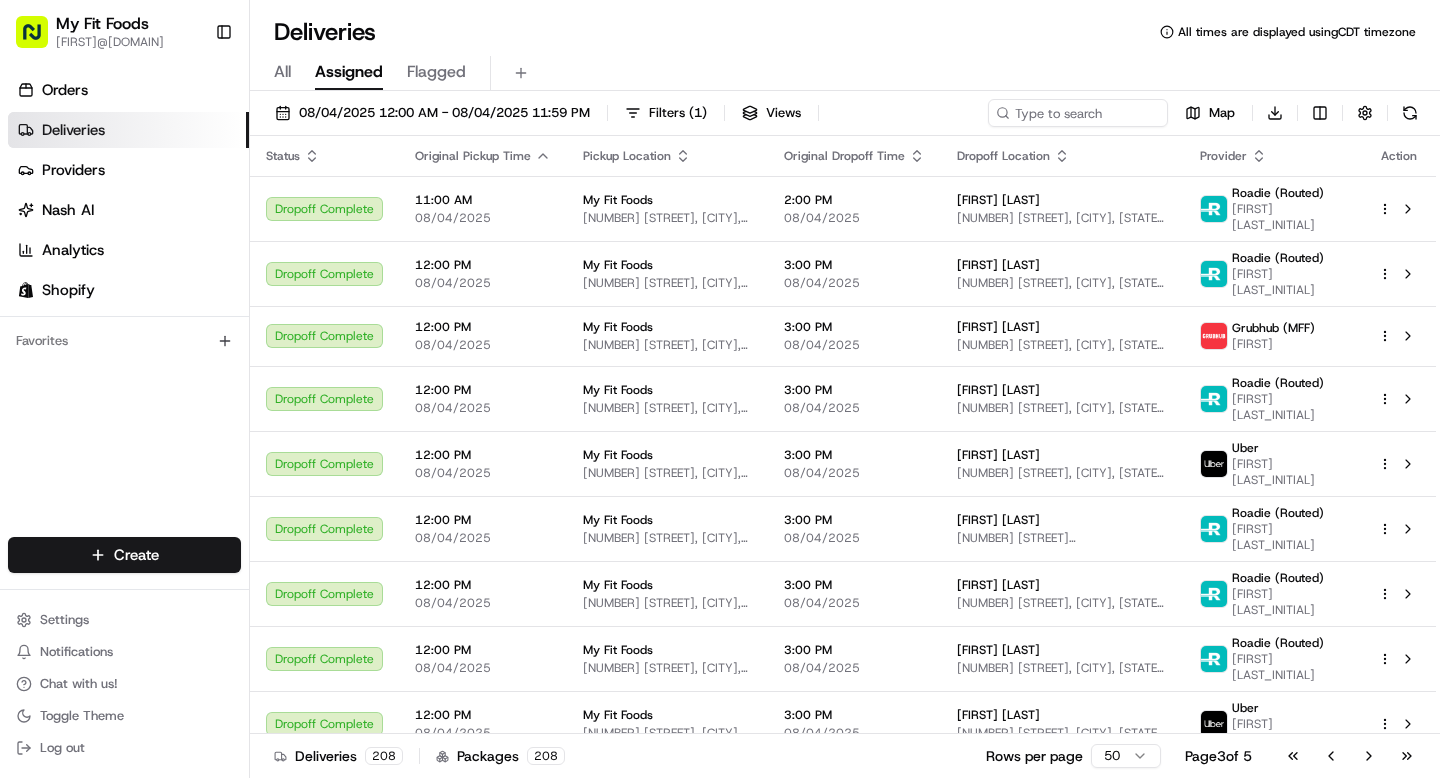 click on "Go to next page" at bounding box center [1369, 756] 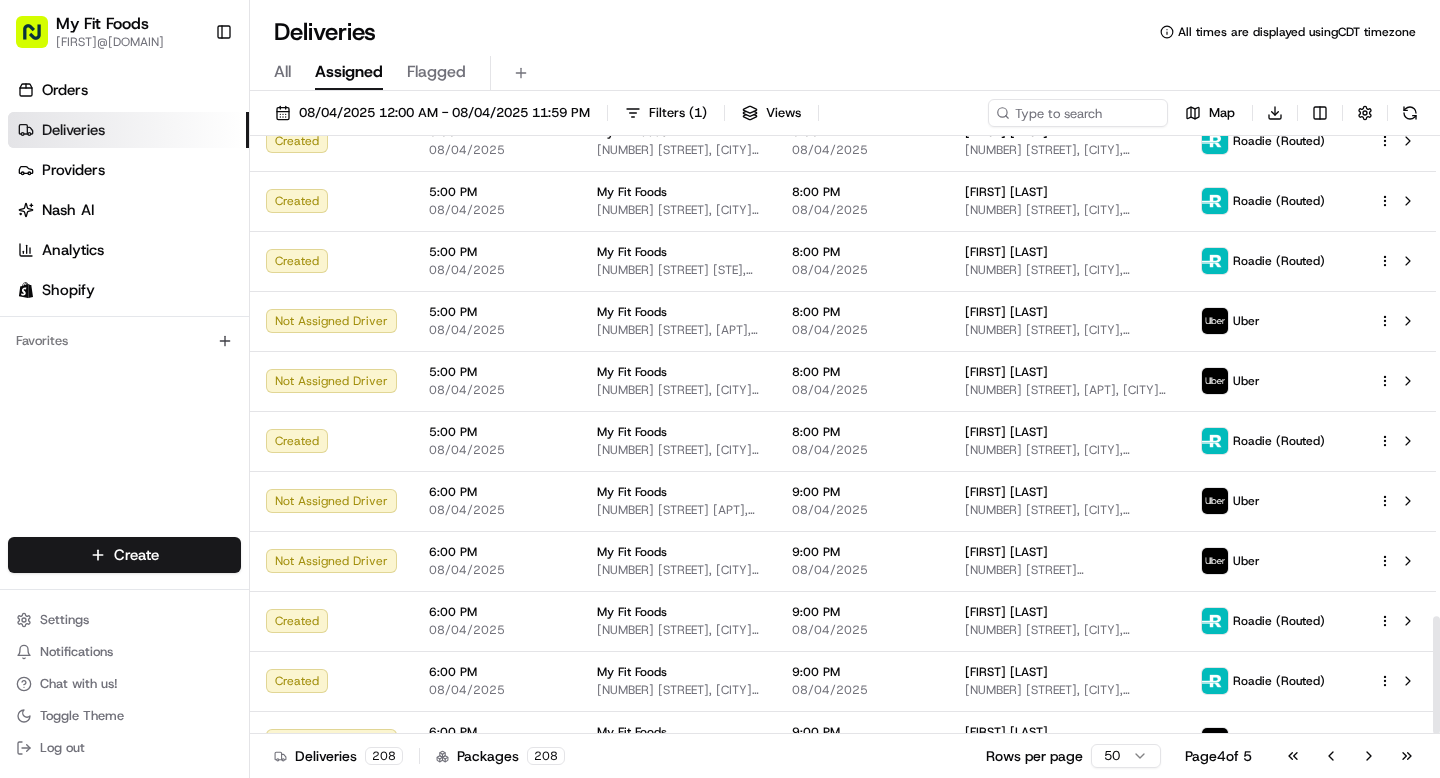 scroll, scrollTop: 2442, scrollLeft: 0, axis: vertical 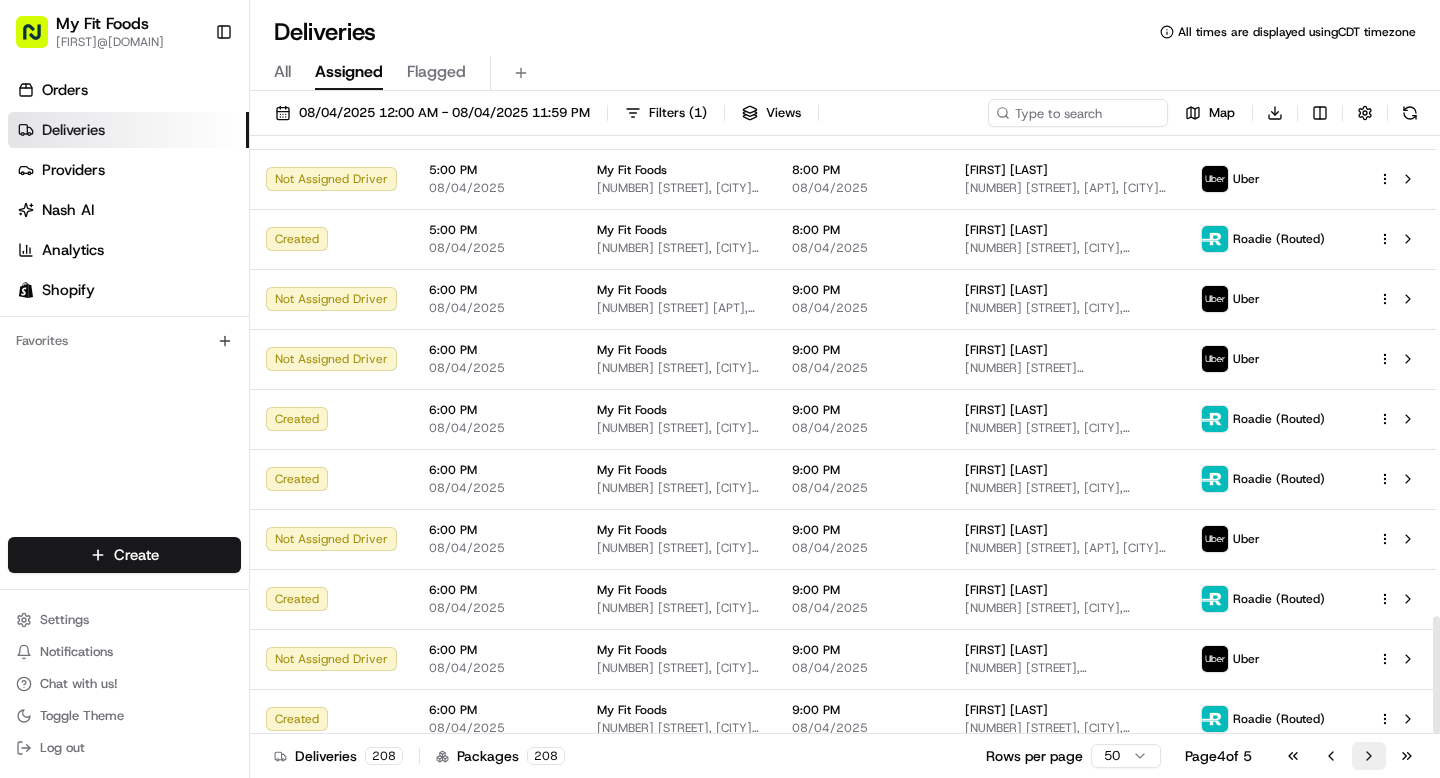 click on "Go to next page" at bounding box center [1369, 756] 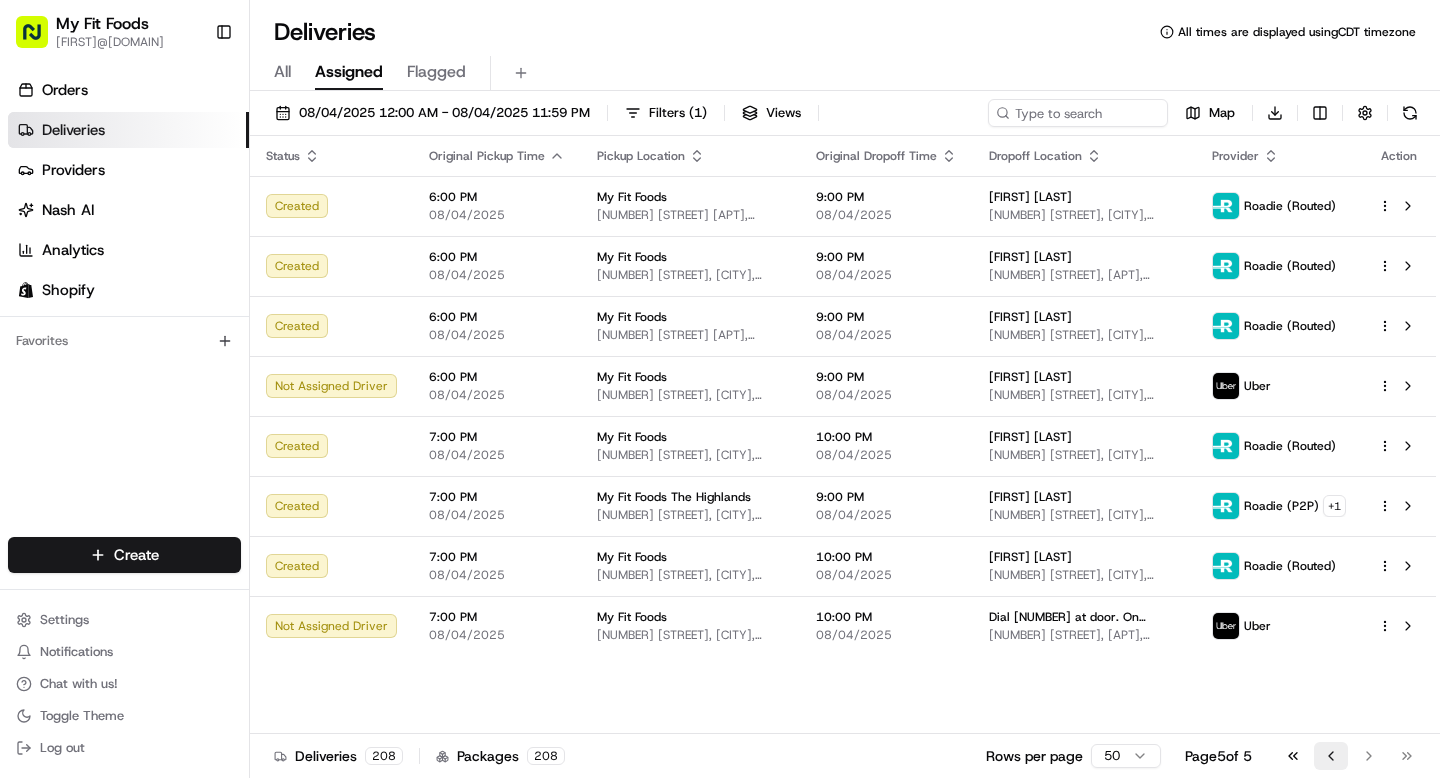 click on "Go to previous page" at bounding box center (1331, 756) 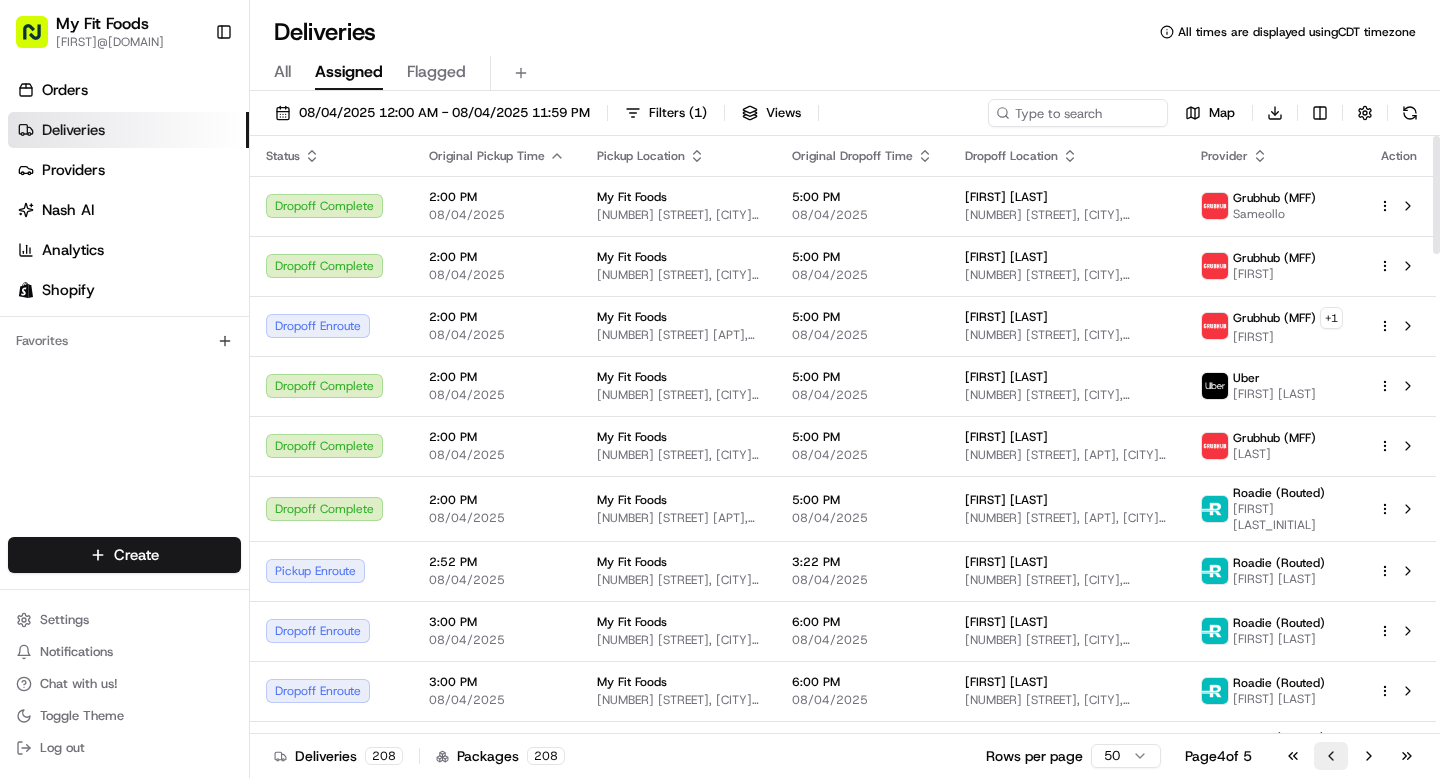 click on "Go to previous page" at bounding box center (1331, 756) 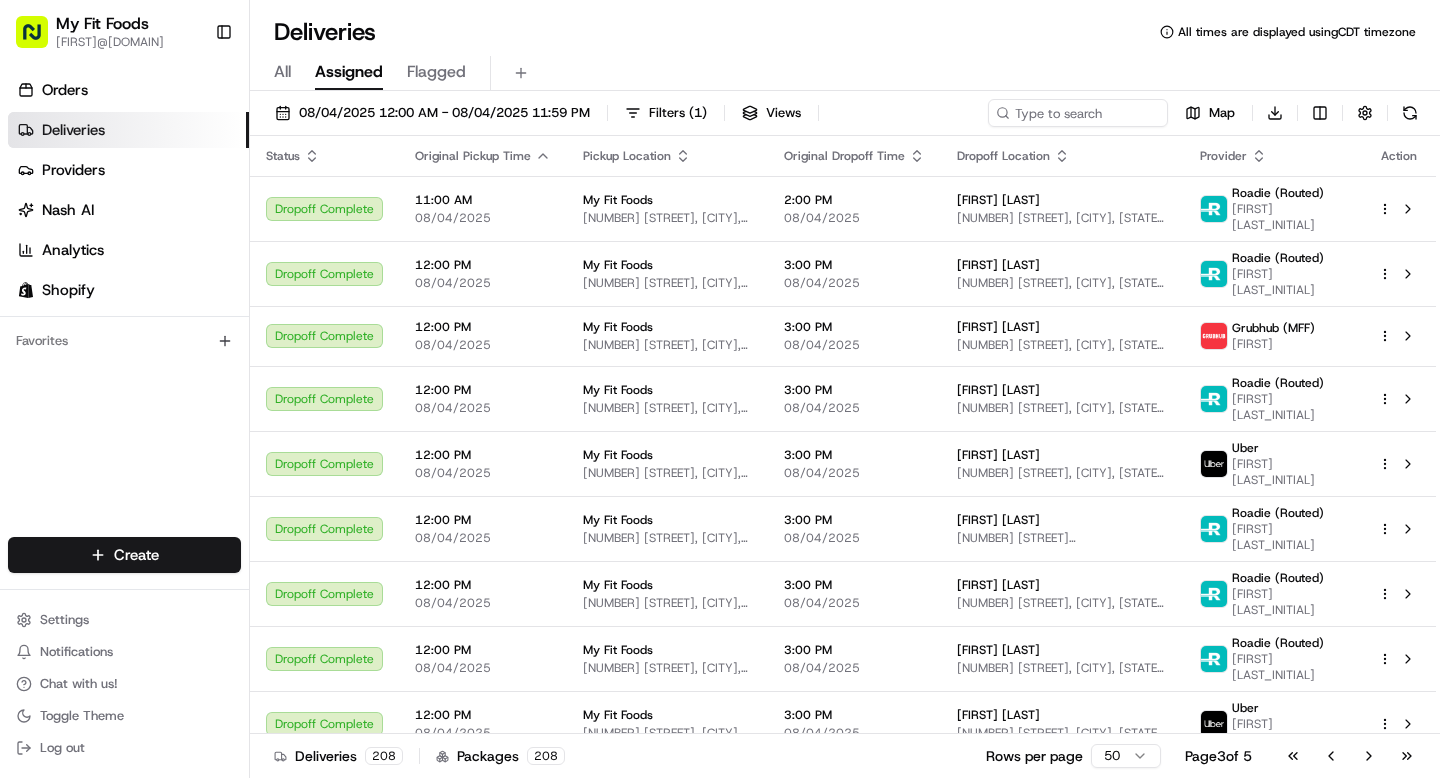 click on "Go to previous page" at bounding box center (1331, 756) 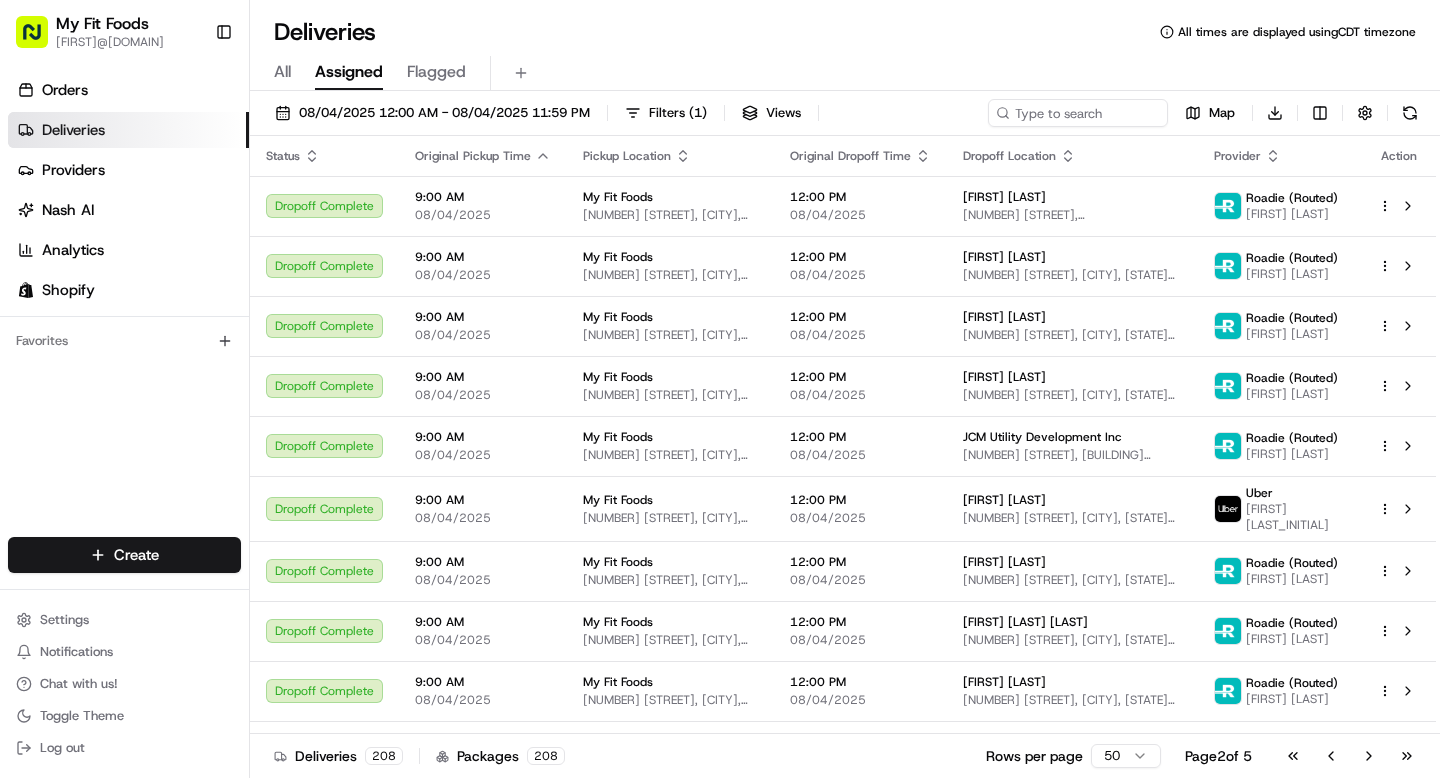 click on "[DATE] [TIME] - [DATE] [TIME] Filters ( 1 ) Views Map Download" at bounding box center [845, 117] 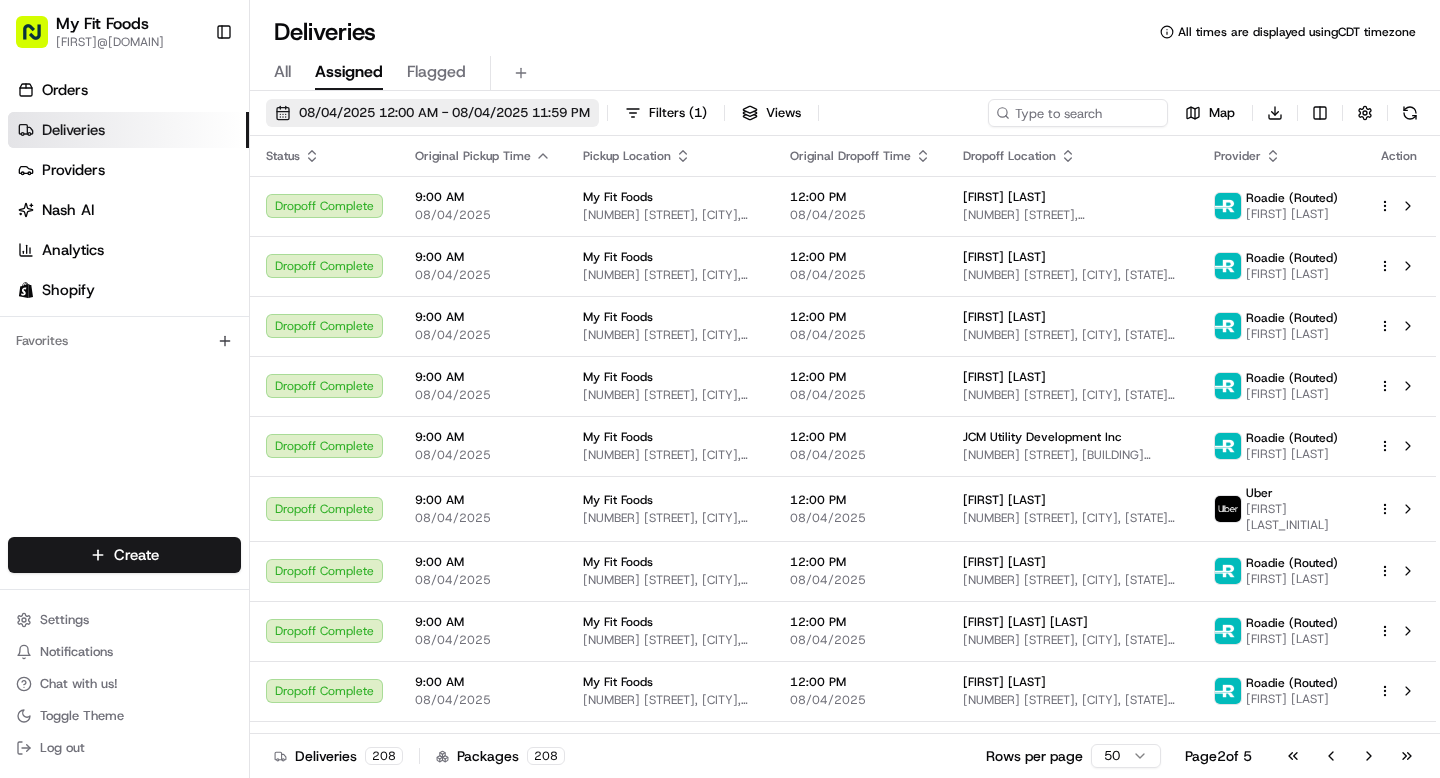 click on "08/04/2025 12:00 AM - 08/04/2025 11:59 PM" at bounding box center (444, 113) 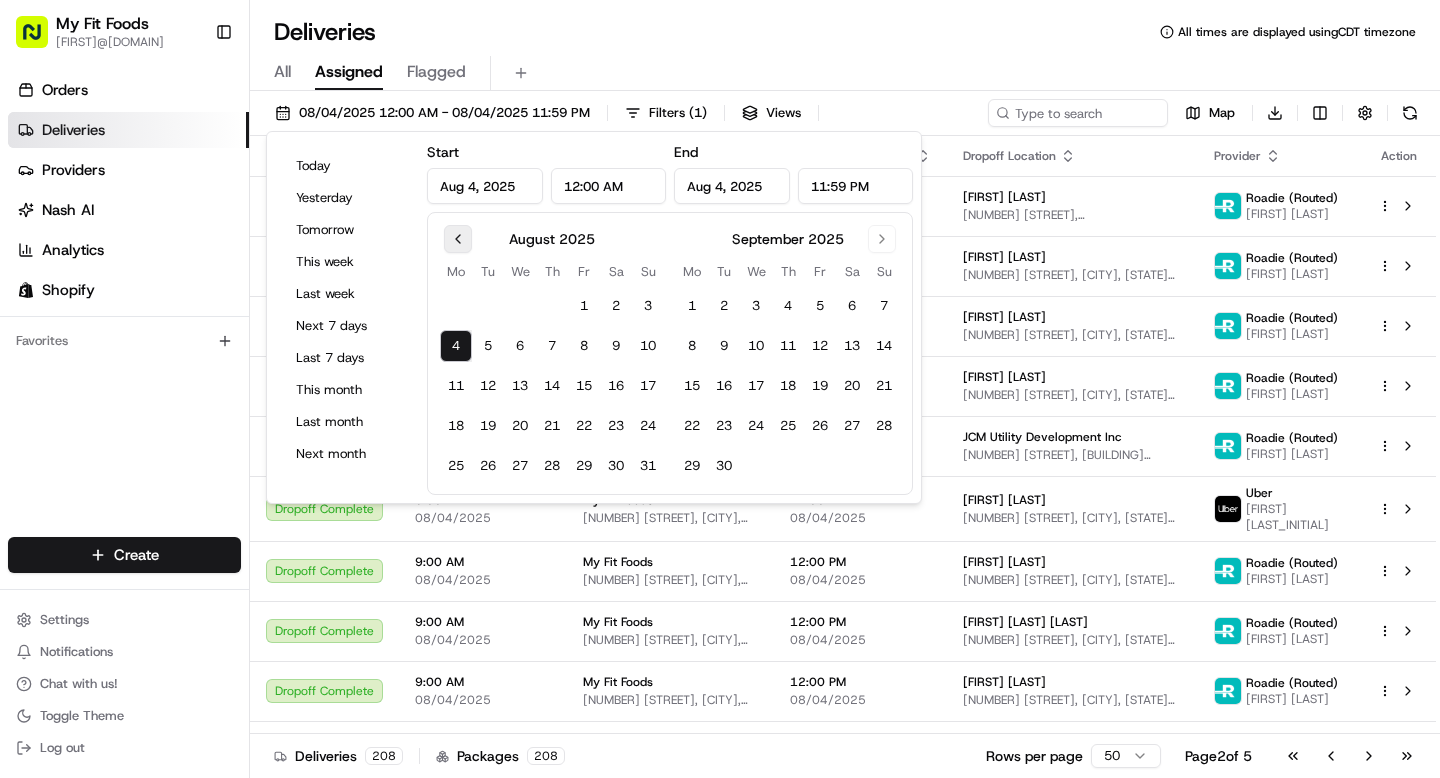 click at bounding box center (458, 239) 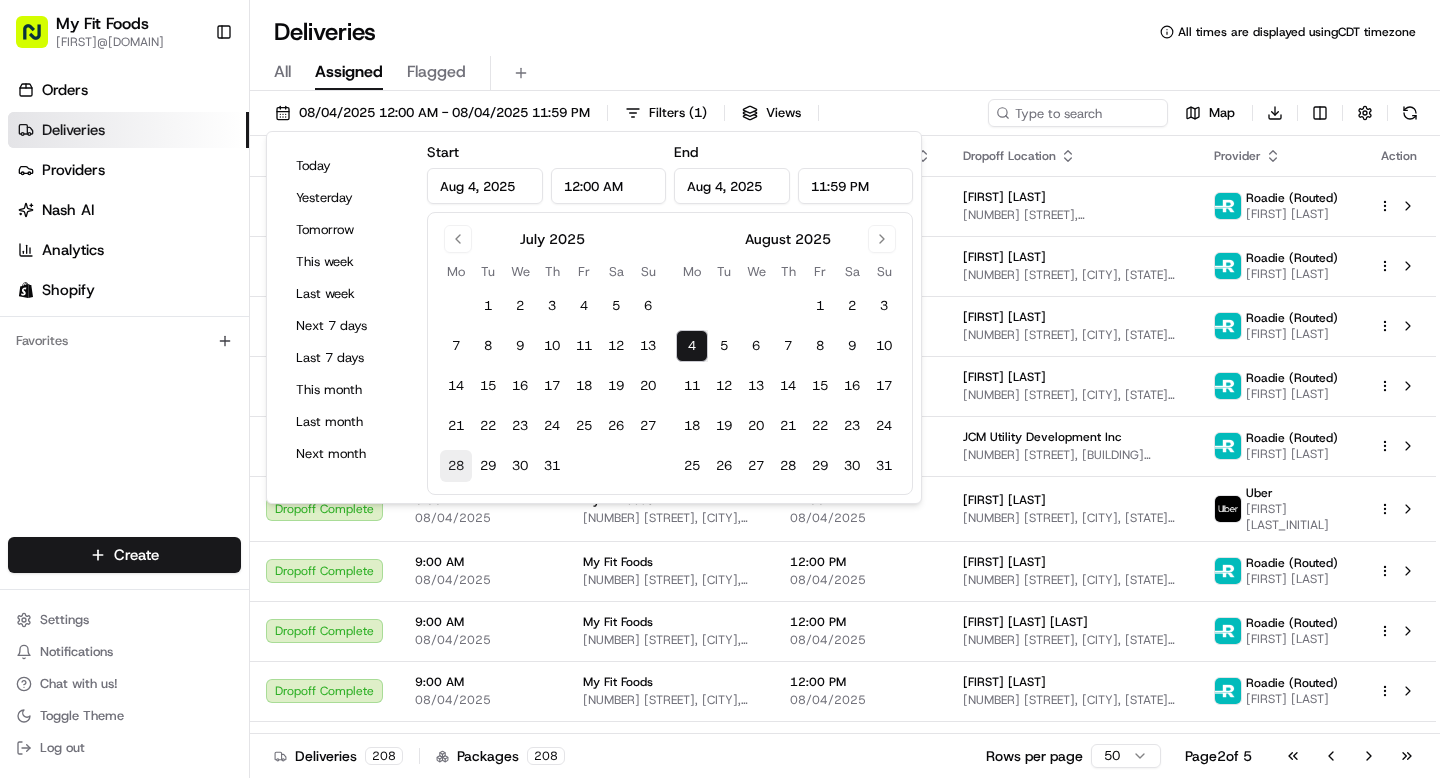 click on "28" at bounding box center (456, 466) 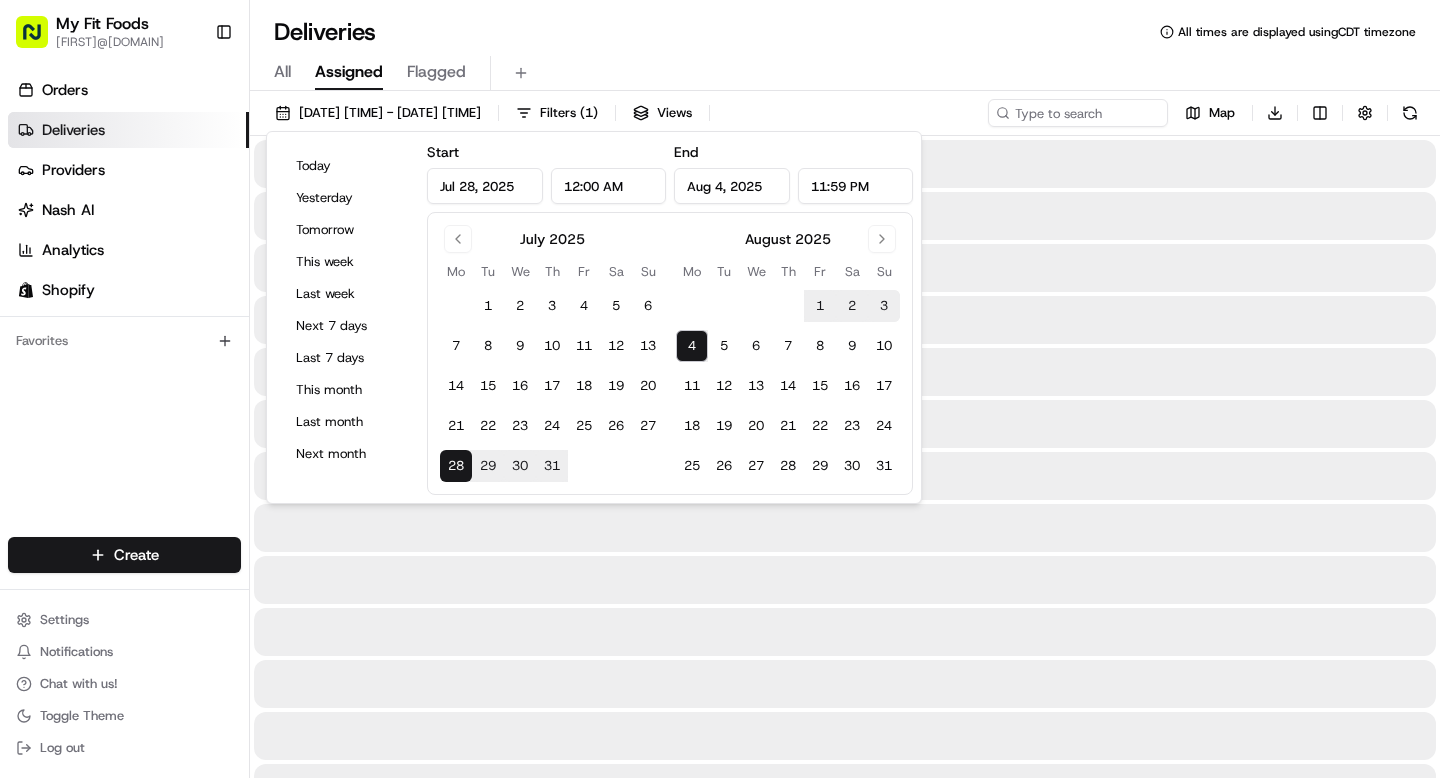 click on "28" at bounding box center [456, 466] 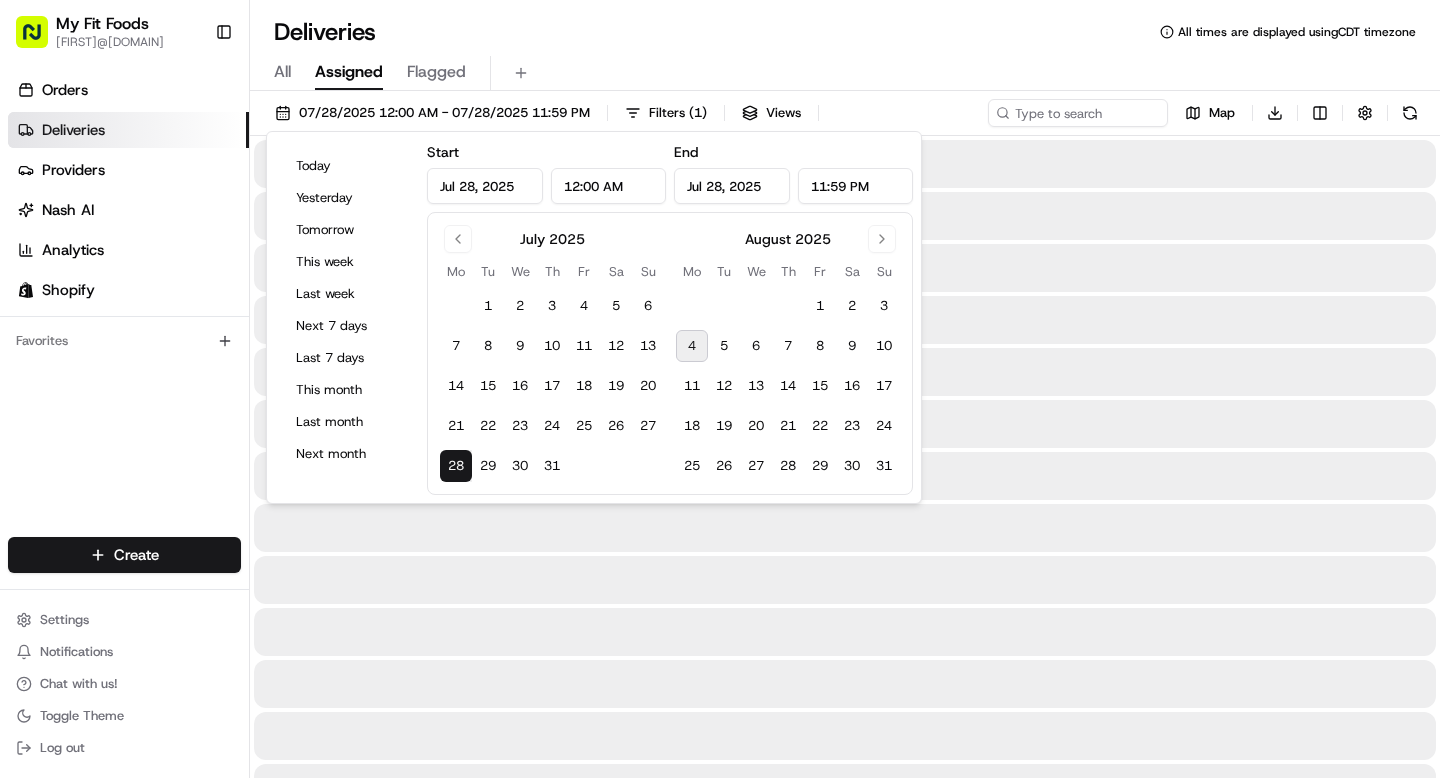 click on "All Assigned Flagged" at bounding box center (845, 73) 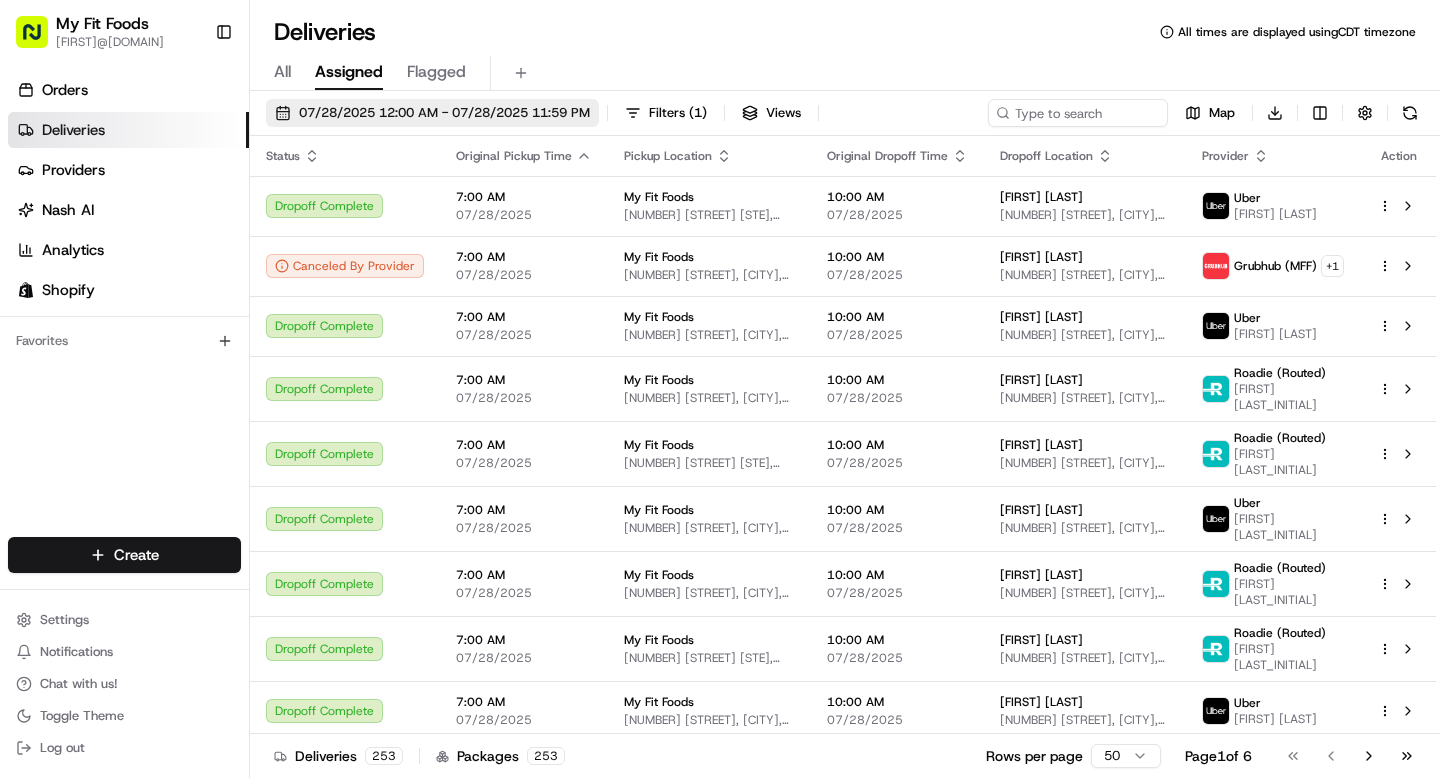 click on "07/28/2025 12:00 AM - 07/28/2025 11:59 PM" at bounding box center (432, 113) 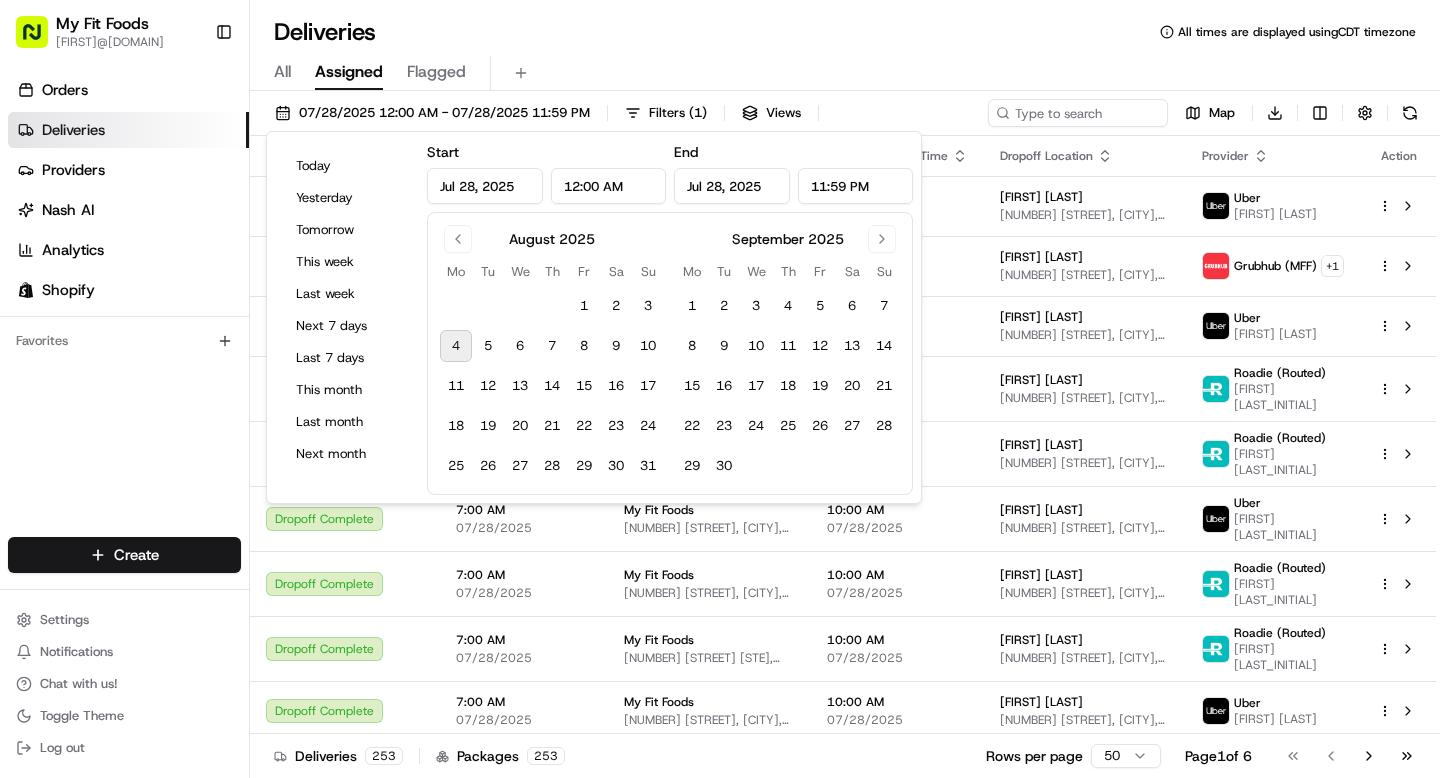 click on "4" at bounding box center (456, 346) 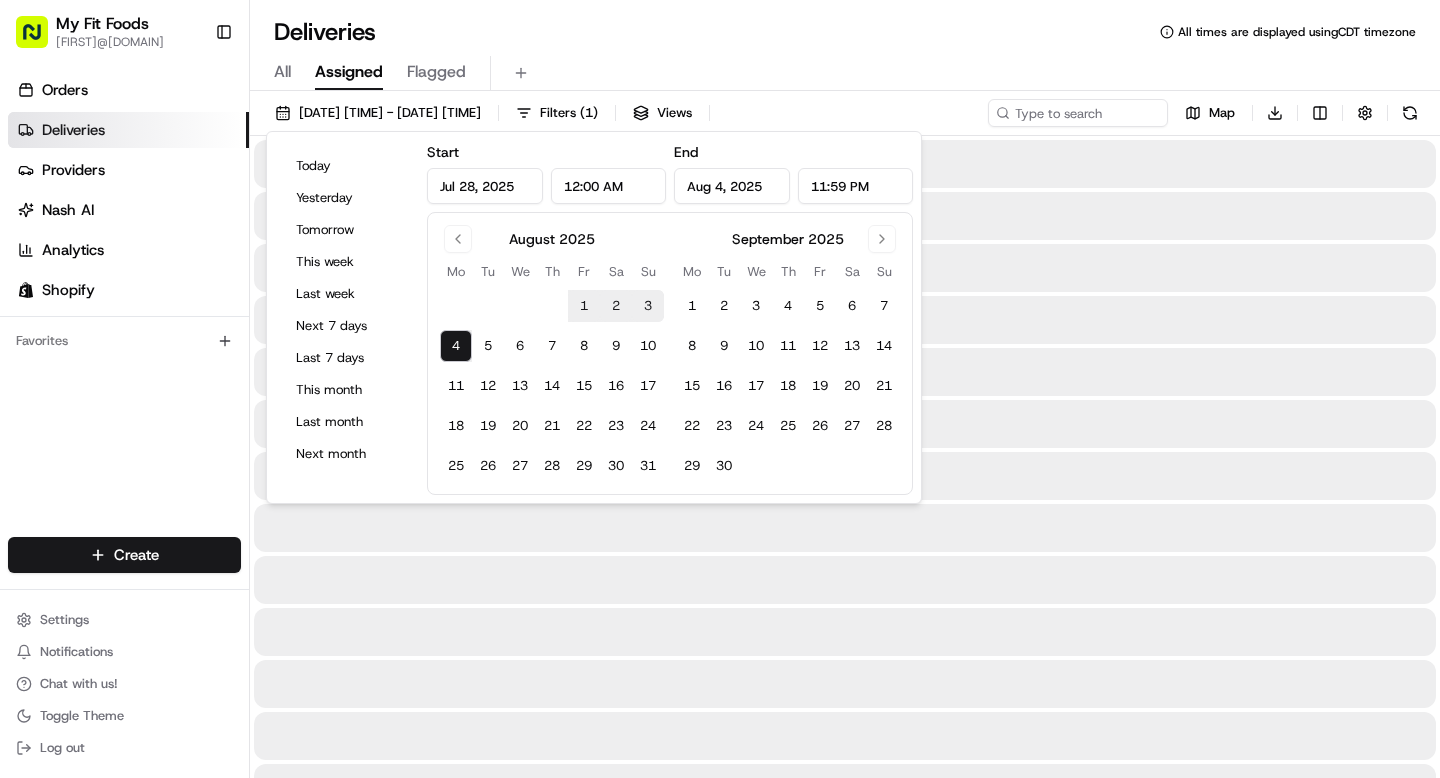 click on "4" at bounding box center [456, 346] 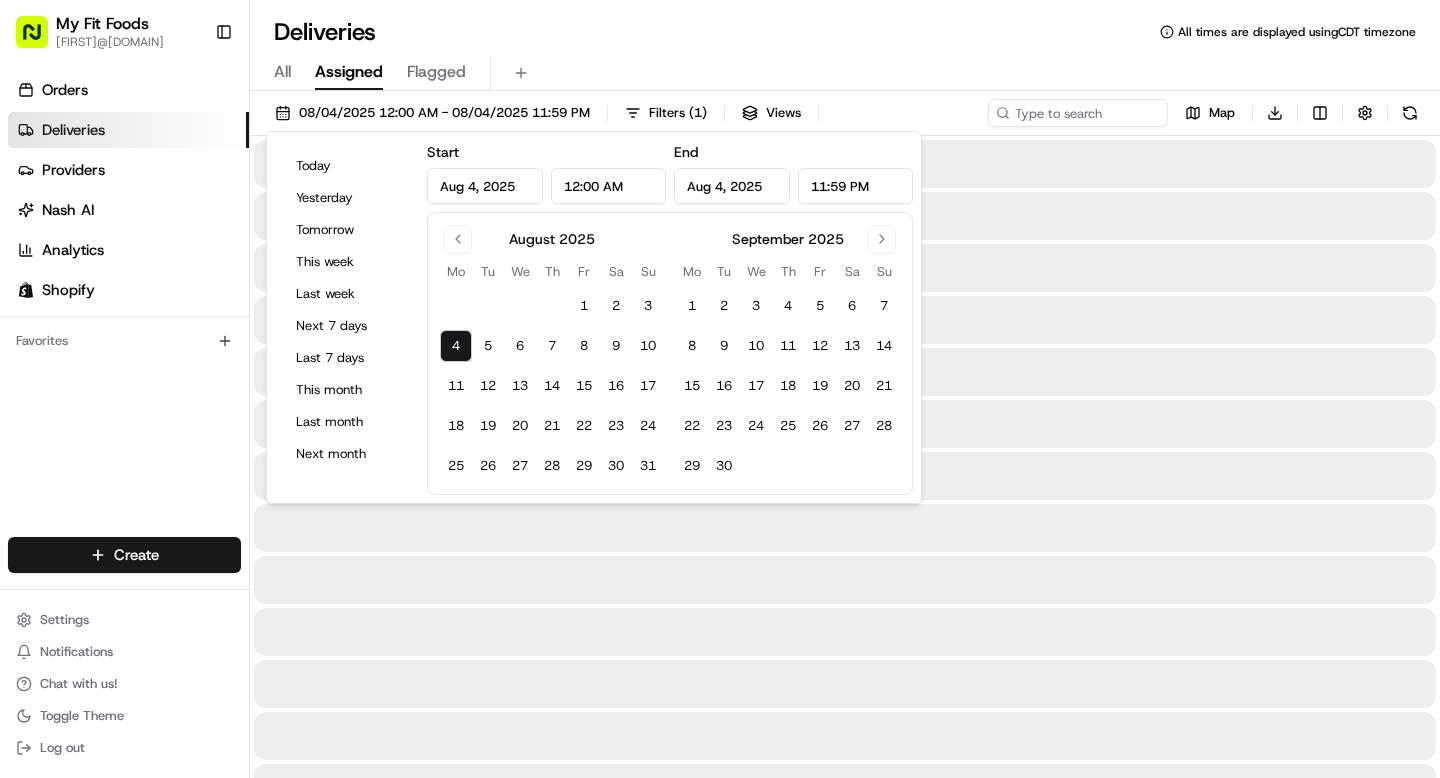 type on "Aug 4, 2025" 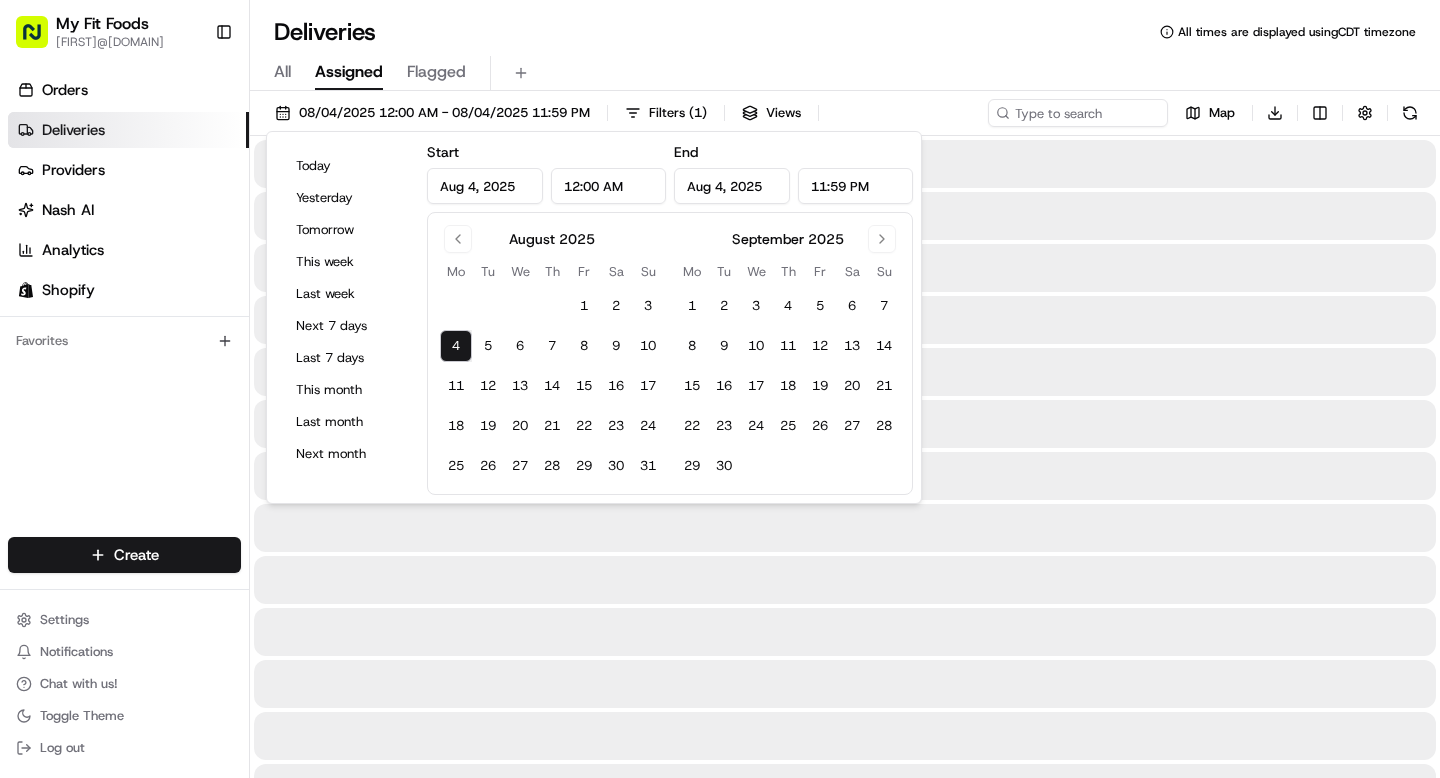click on "Deliveries All times are displayed using  CDT   timezone" at bounding box center [845, 32] 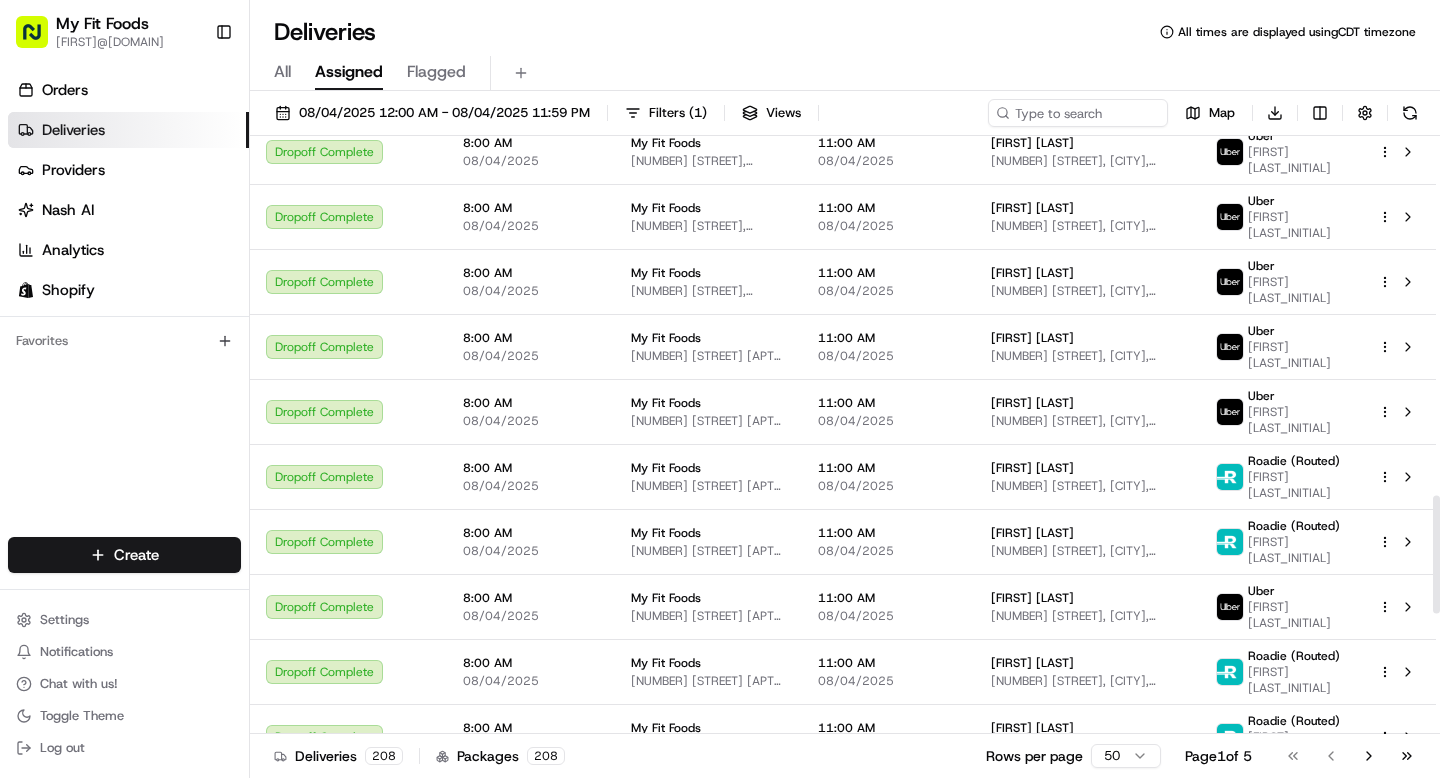 scroll, scrollTop: 2442, scrollLeft: 0, axis: vertical 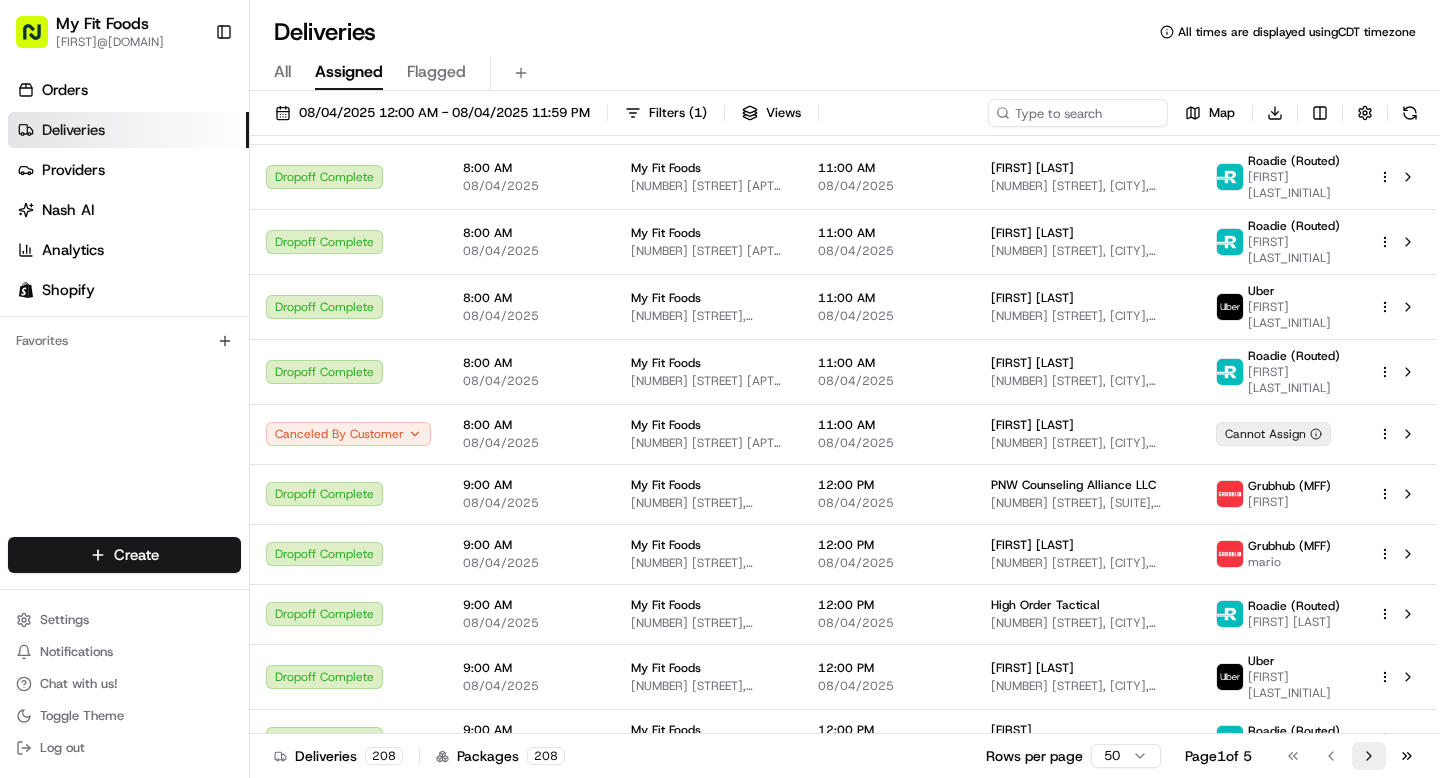 click on "Go to next page" at bounding box center (1369, 756) 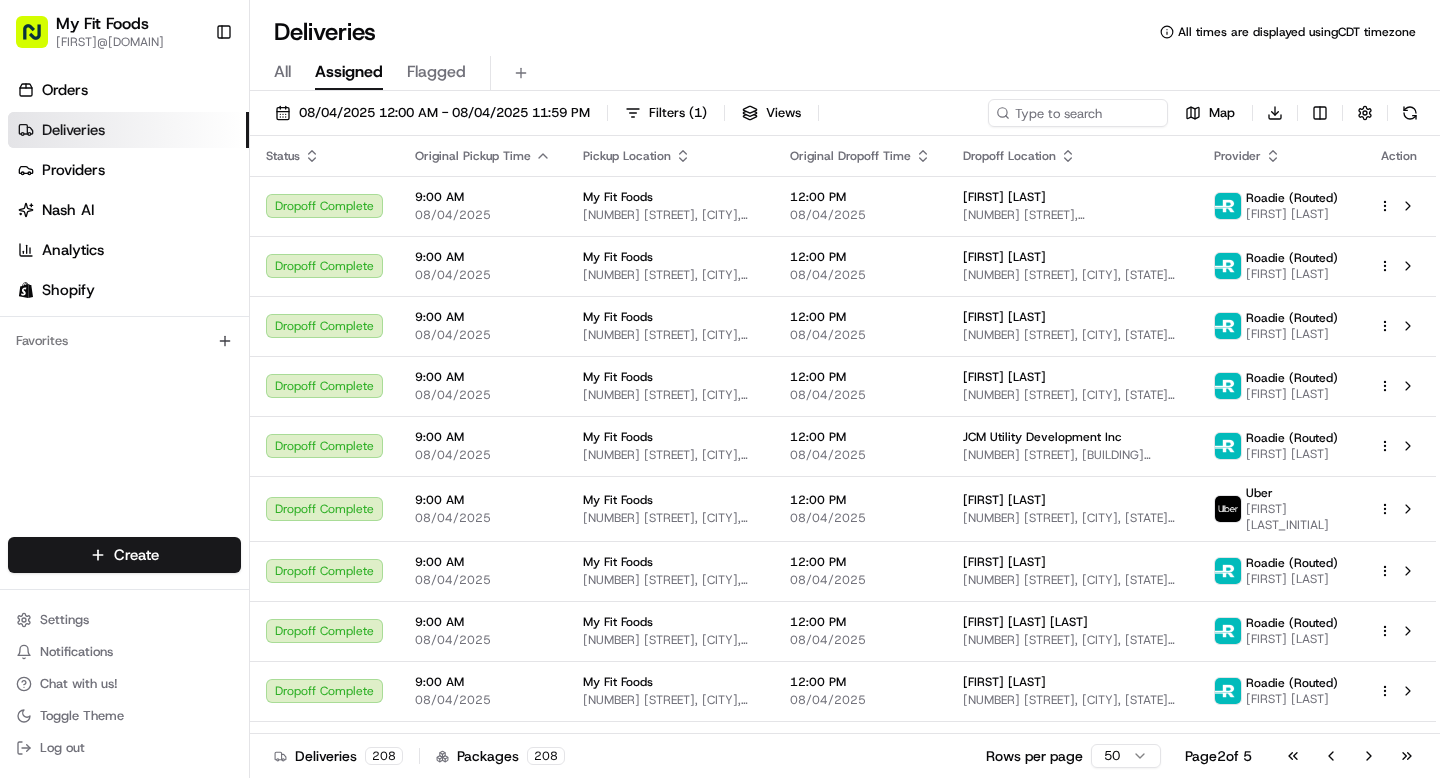 click on "Go to next page" at bounding box center (1369, 756) 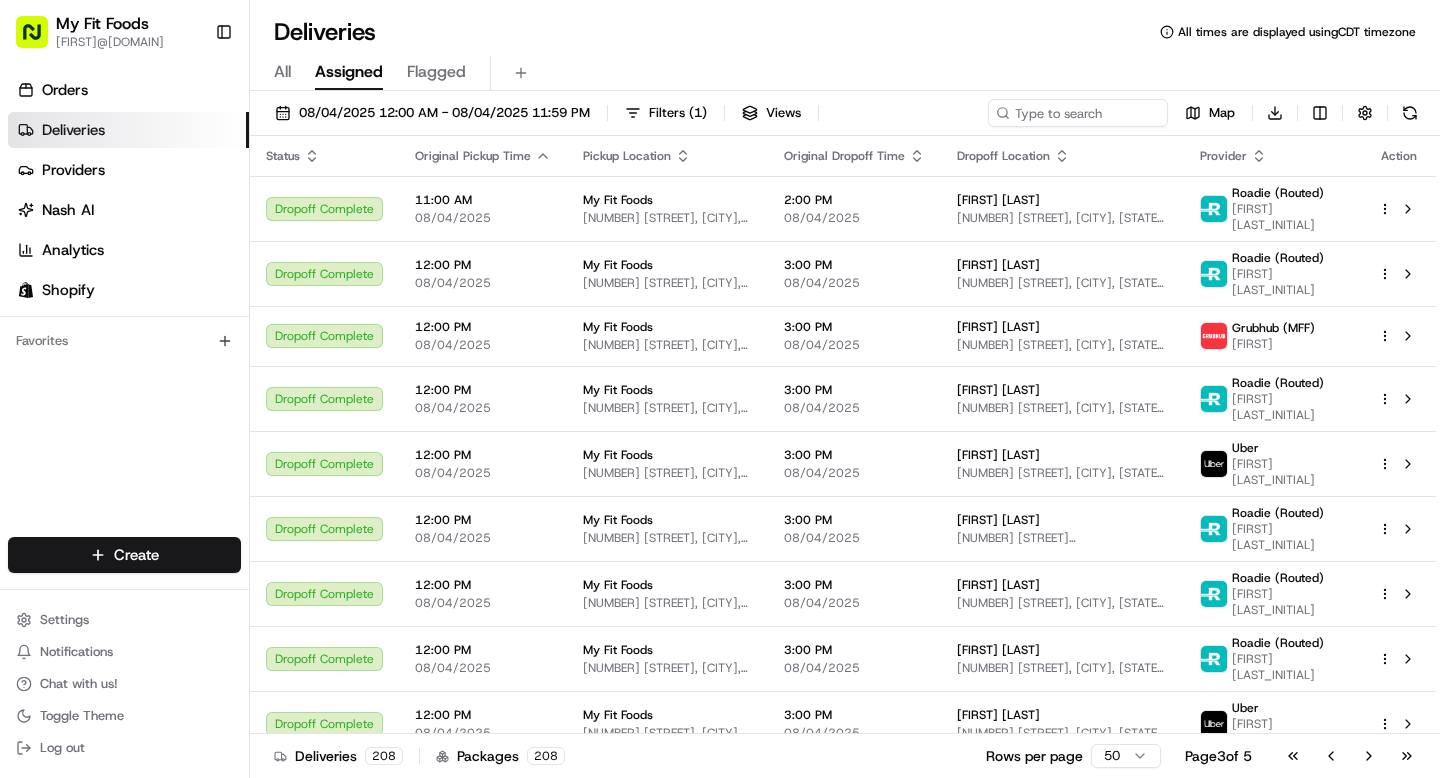 click on "Go to next page" at bounding box center (1369, 756) 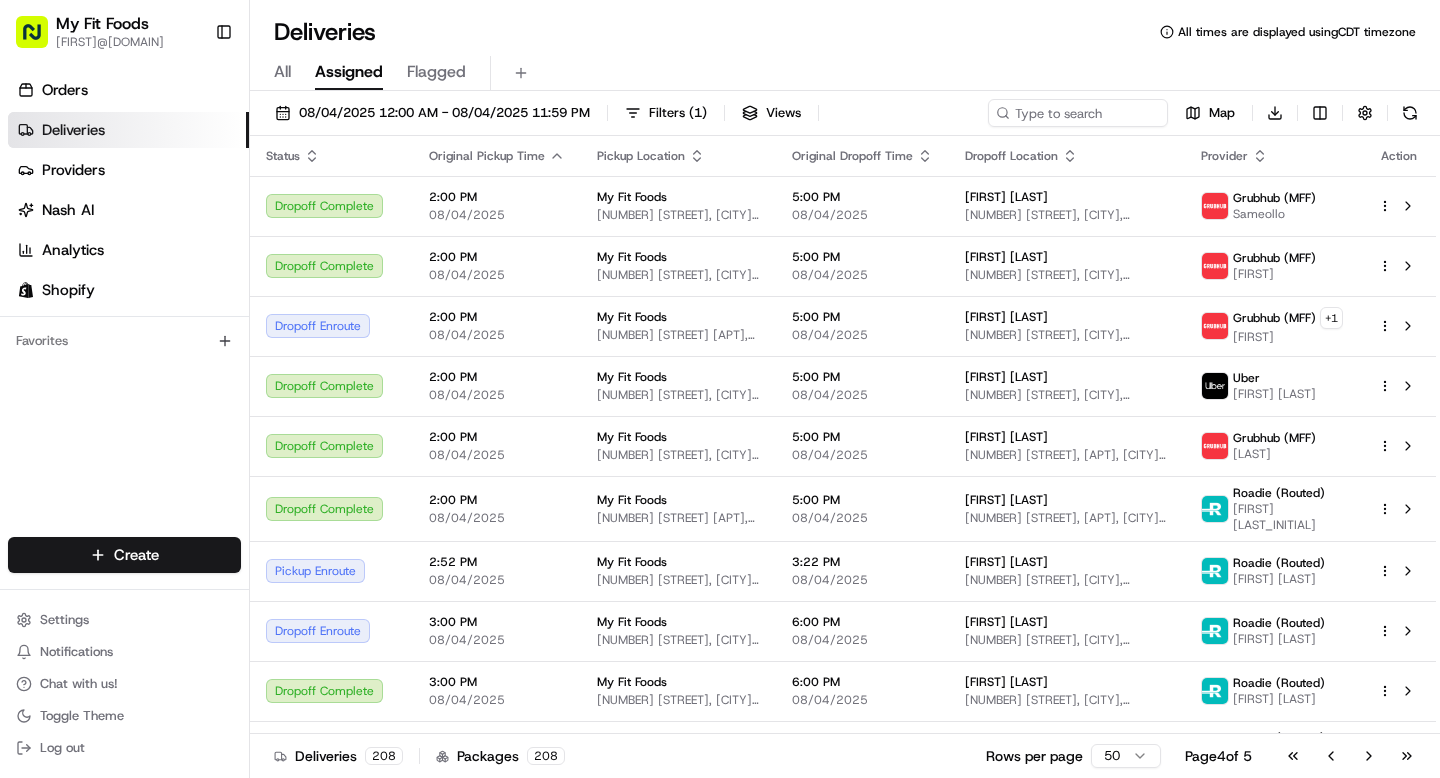 click on "Go to next page" at bounding box center [1369, 756] 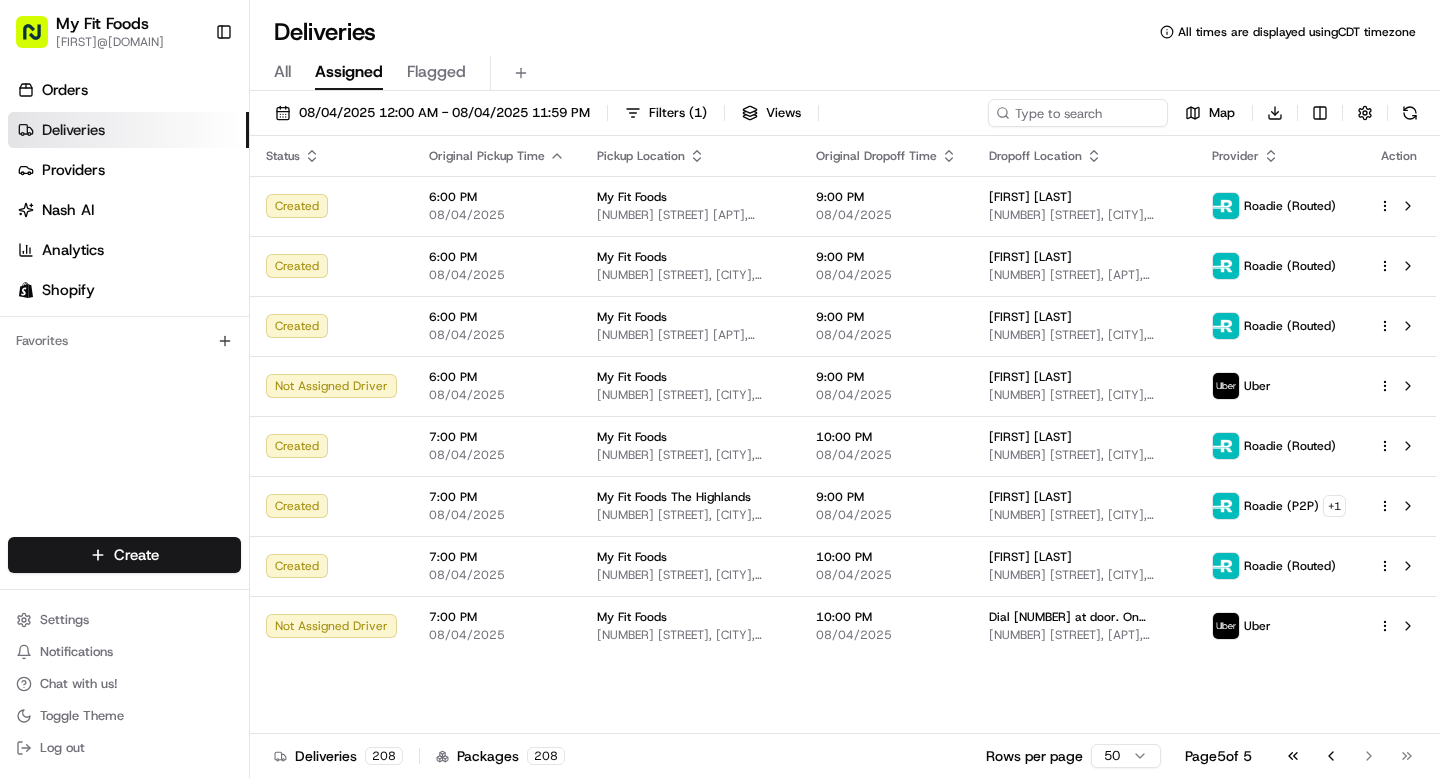 click 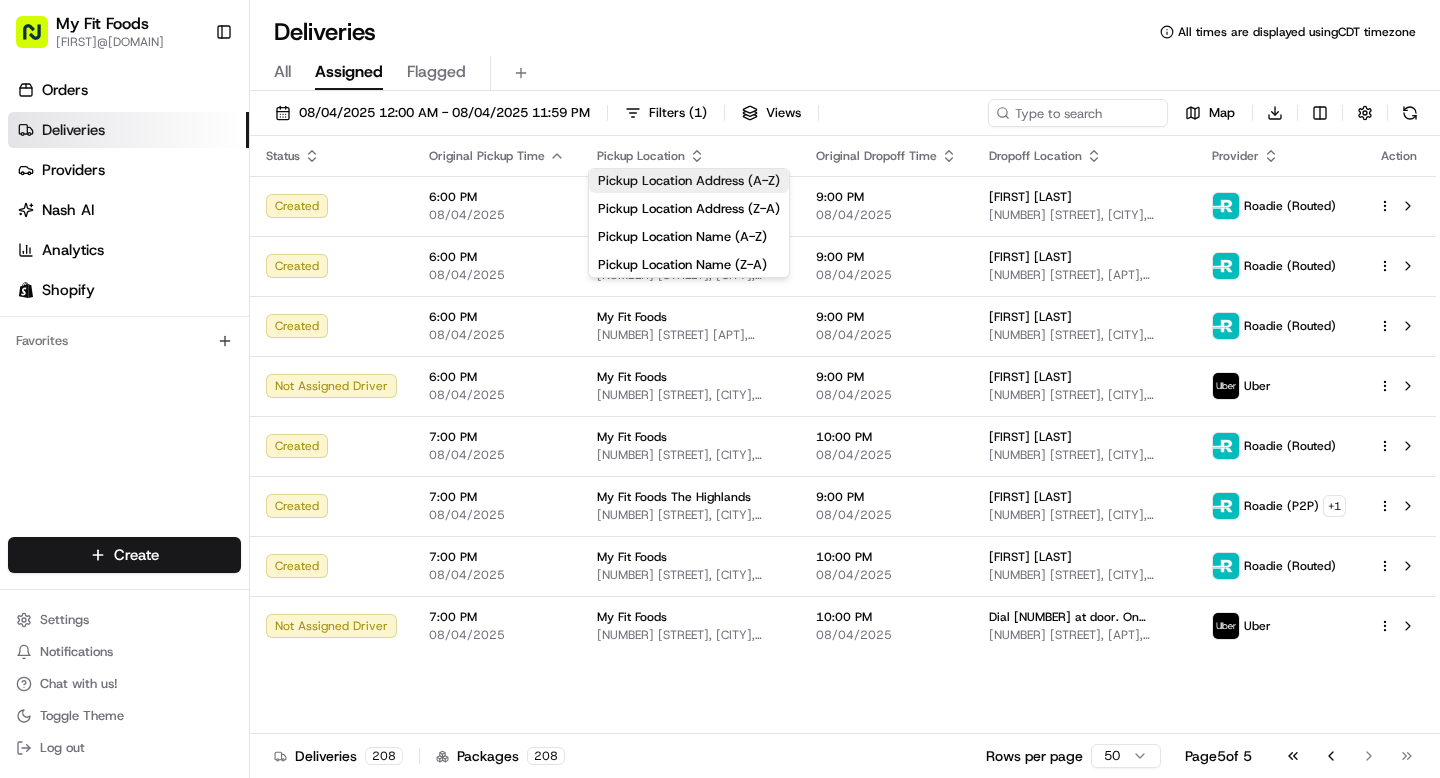 click on "Pickup Location Address (A-Z)" at bounding box center [689, 181] 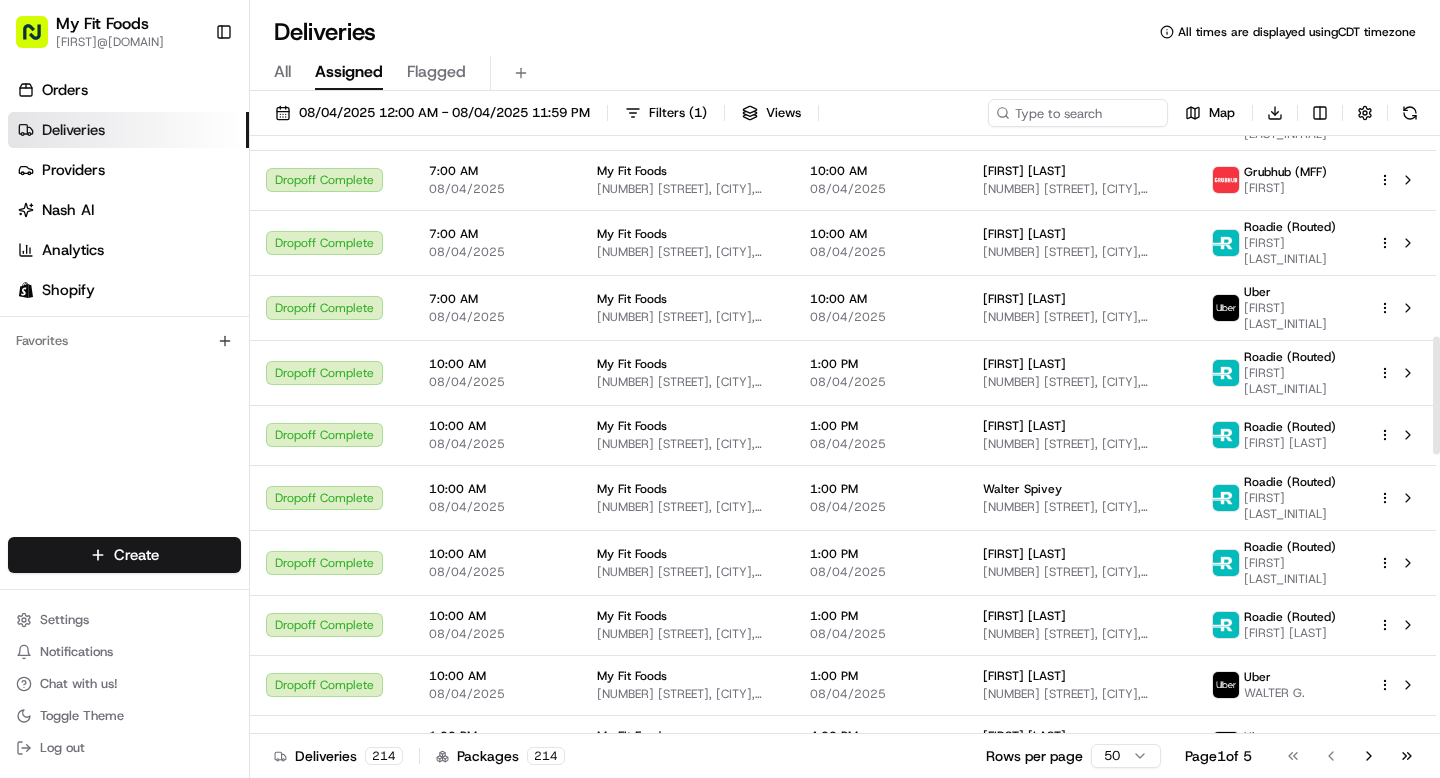 scroll, scrollTop: 0, scrollLeft: 0, axis: both 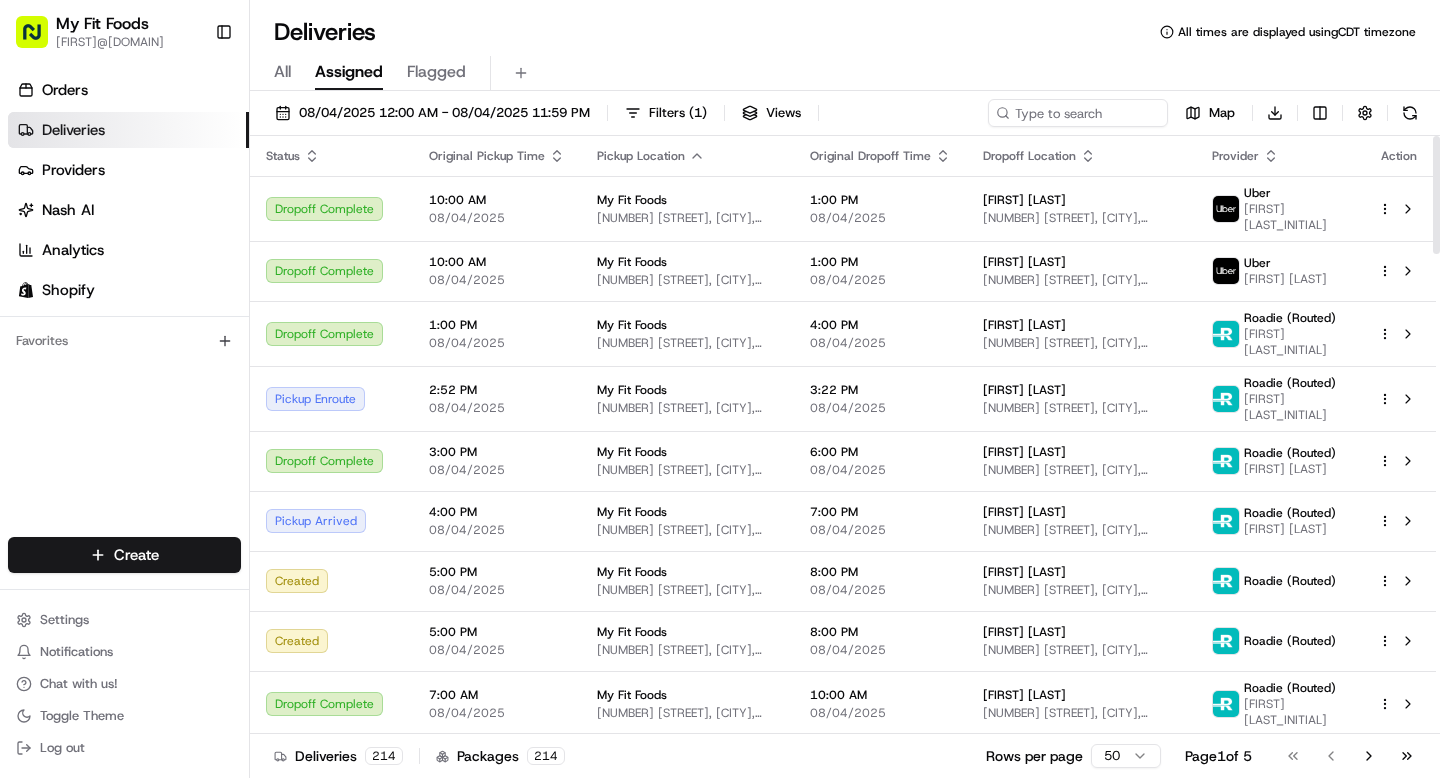 click 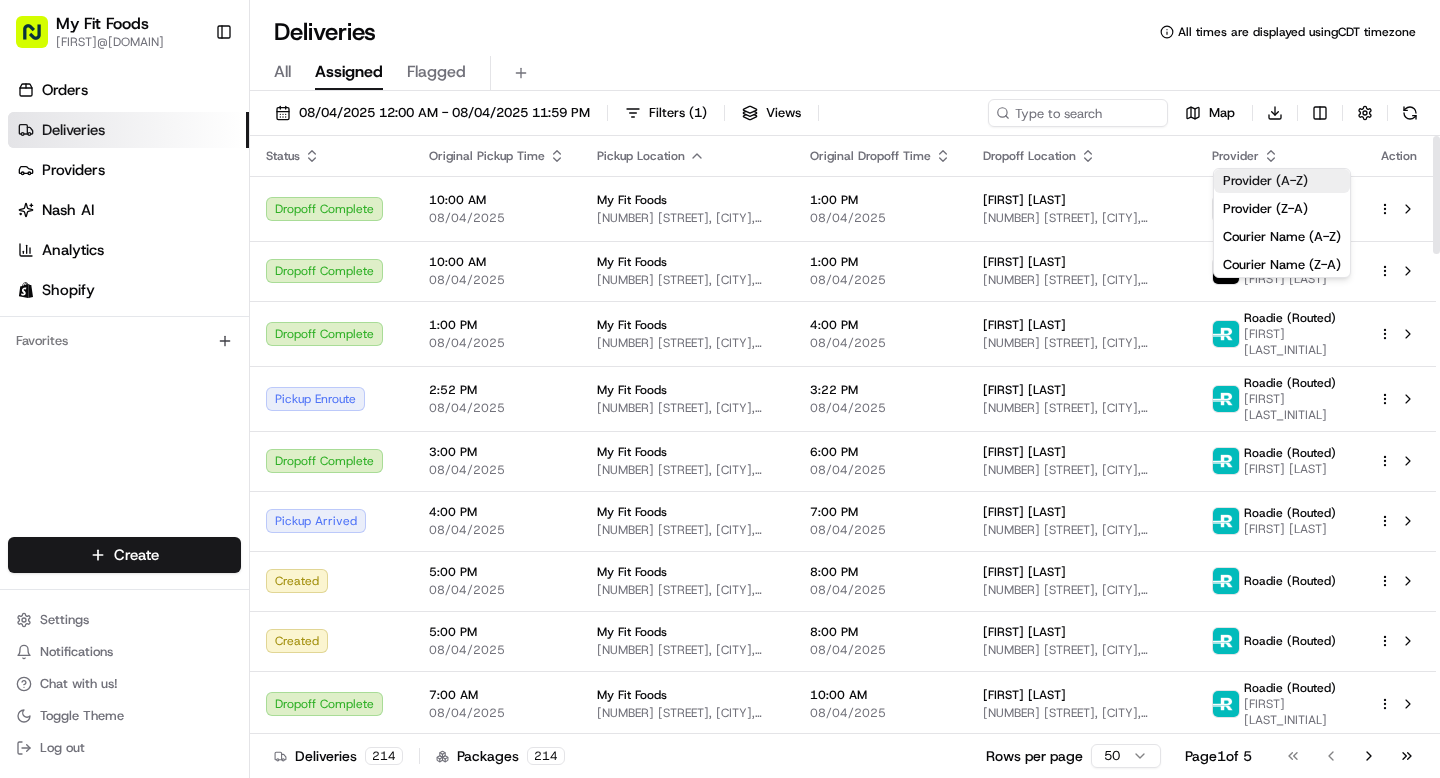 click on "Provider (A-Z)" at bounding box center [1282, 181] 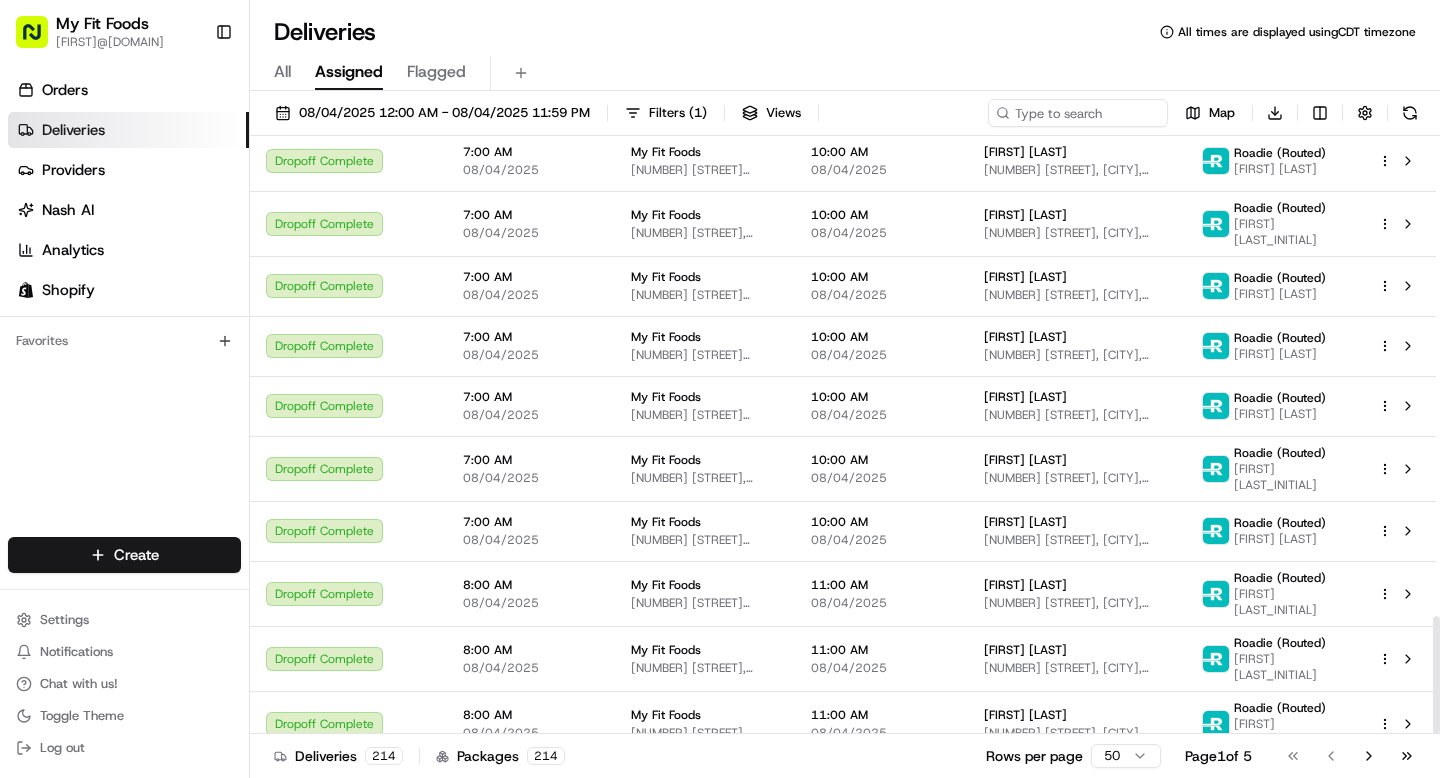 scroll, scrollTop: 2442, scrollLeft: 0, axis: vertical 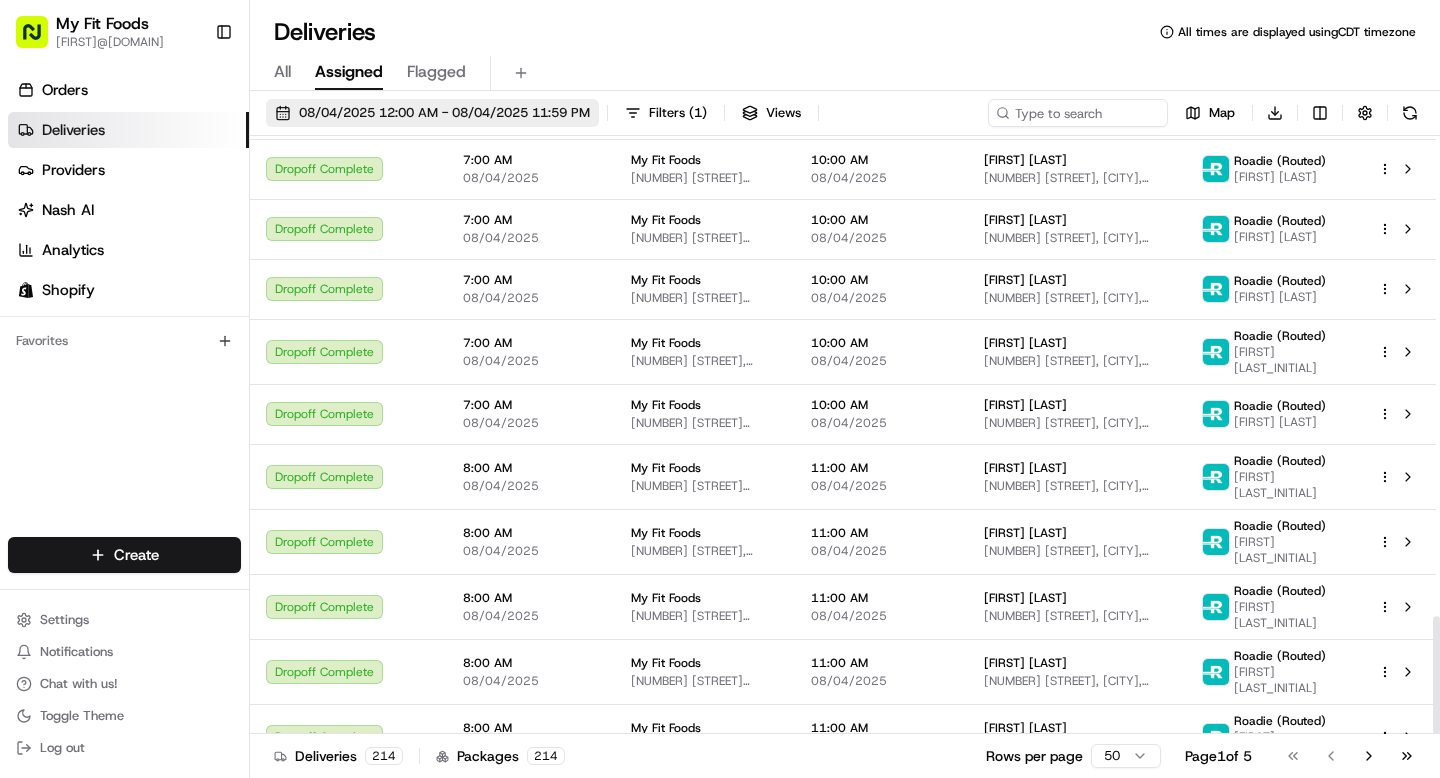 click on "08/04/2025 12:00 AM - 08/04/2025 11:59 PM" at bounding box center [444, 113] 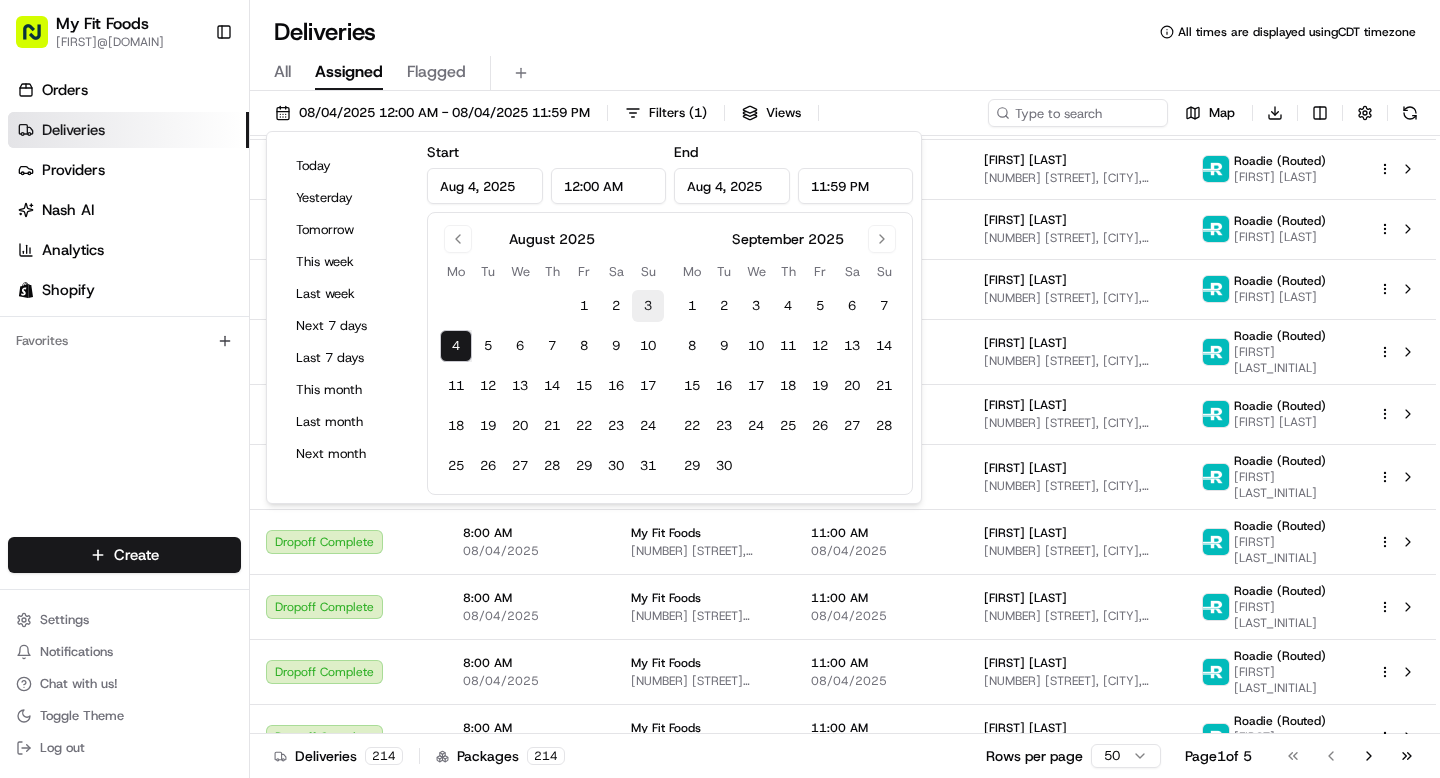 click on "3" at bounding box center [648, 306] 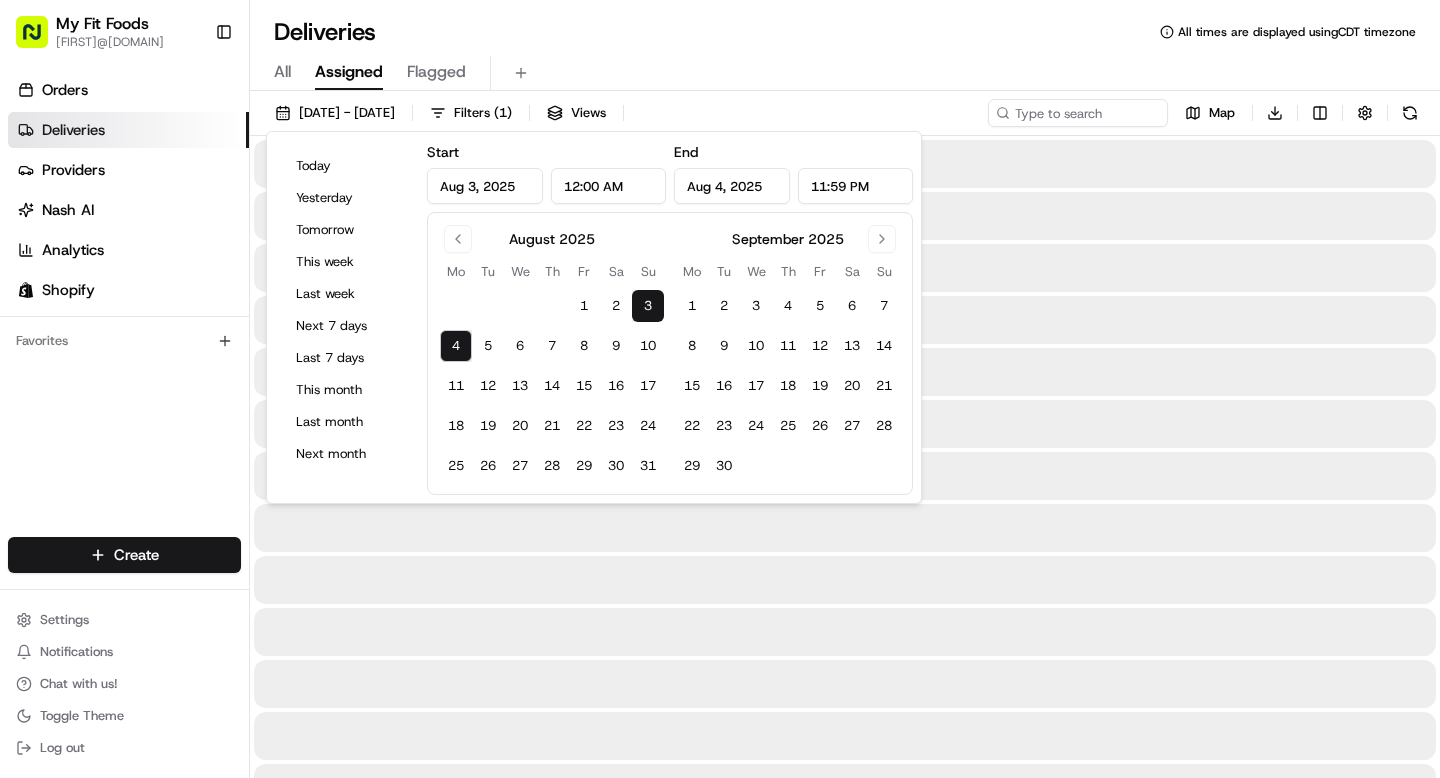 type on "Aug 3, 2025" 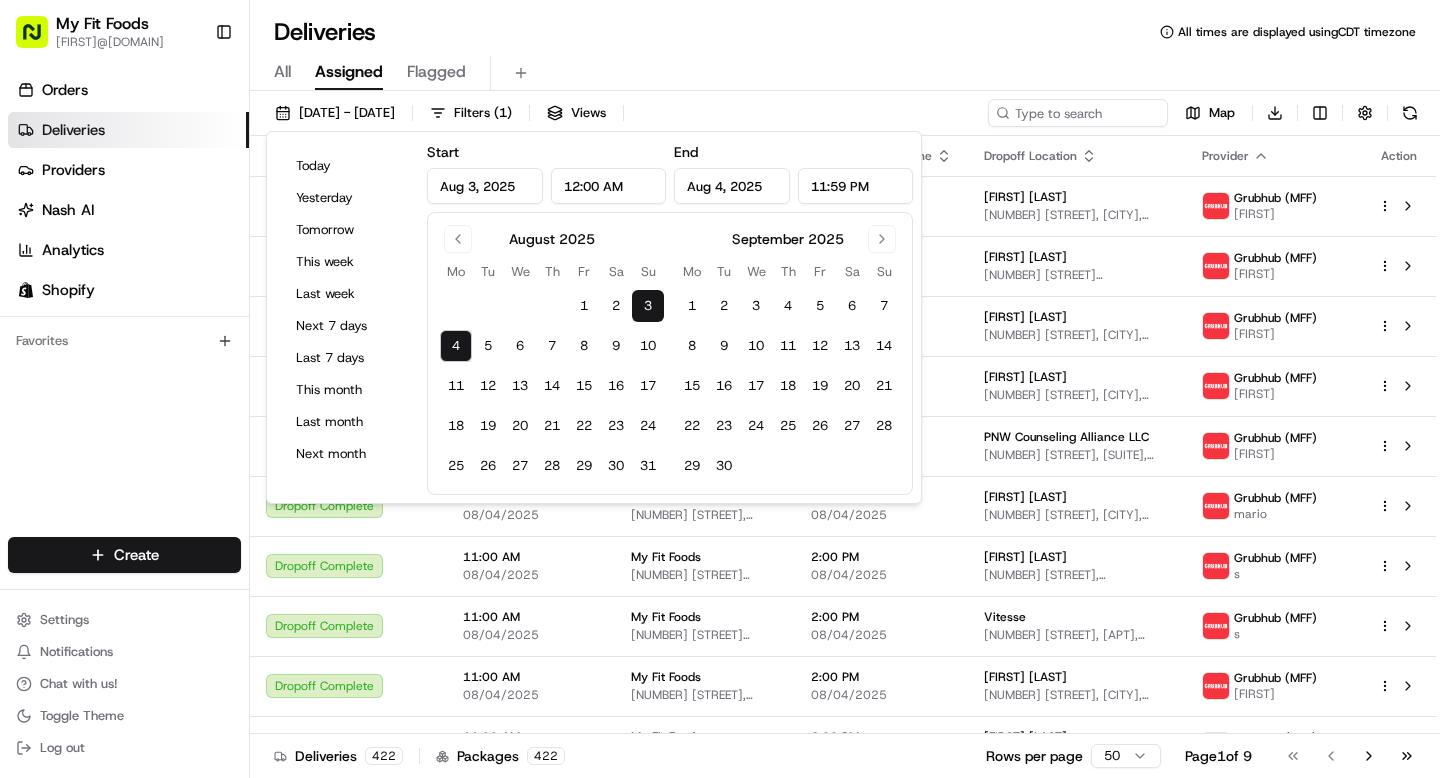 click on "Deliveries All times are displayed using  CDT   timezone" at bounding box center (845, 32) 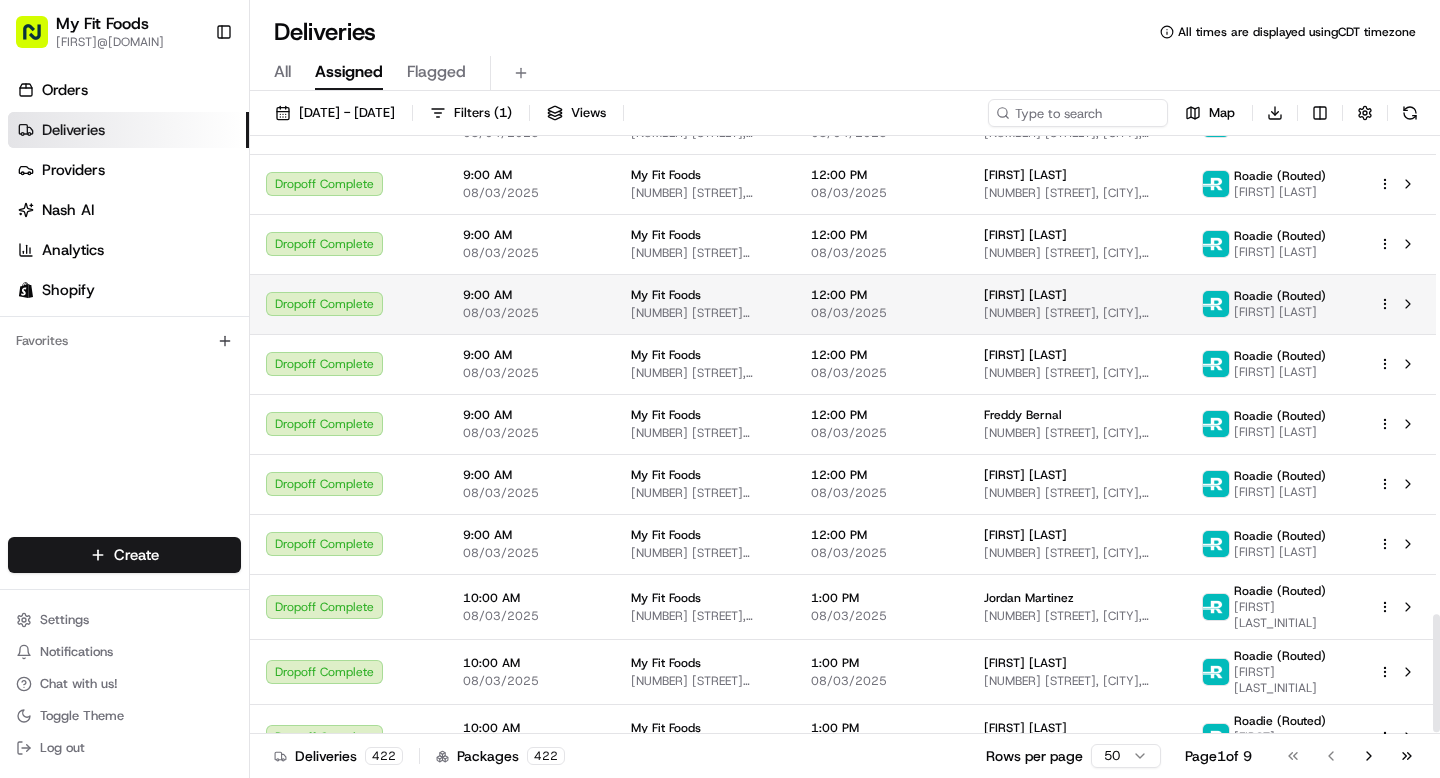 scroll, scrollTop: 2442, scrollLeft: 0, axis: vertical 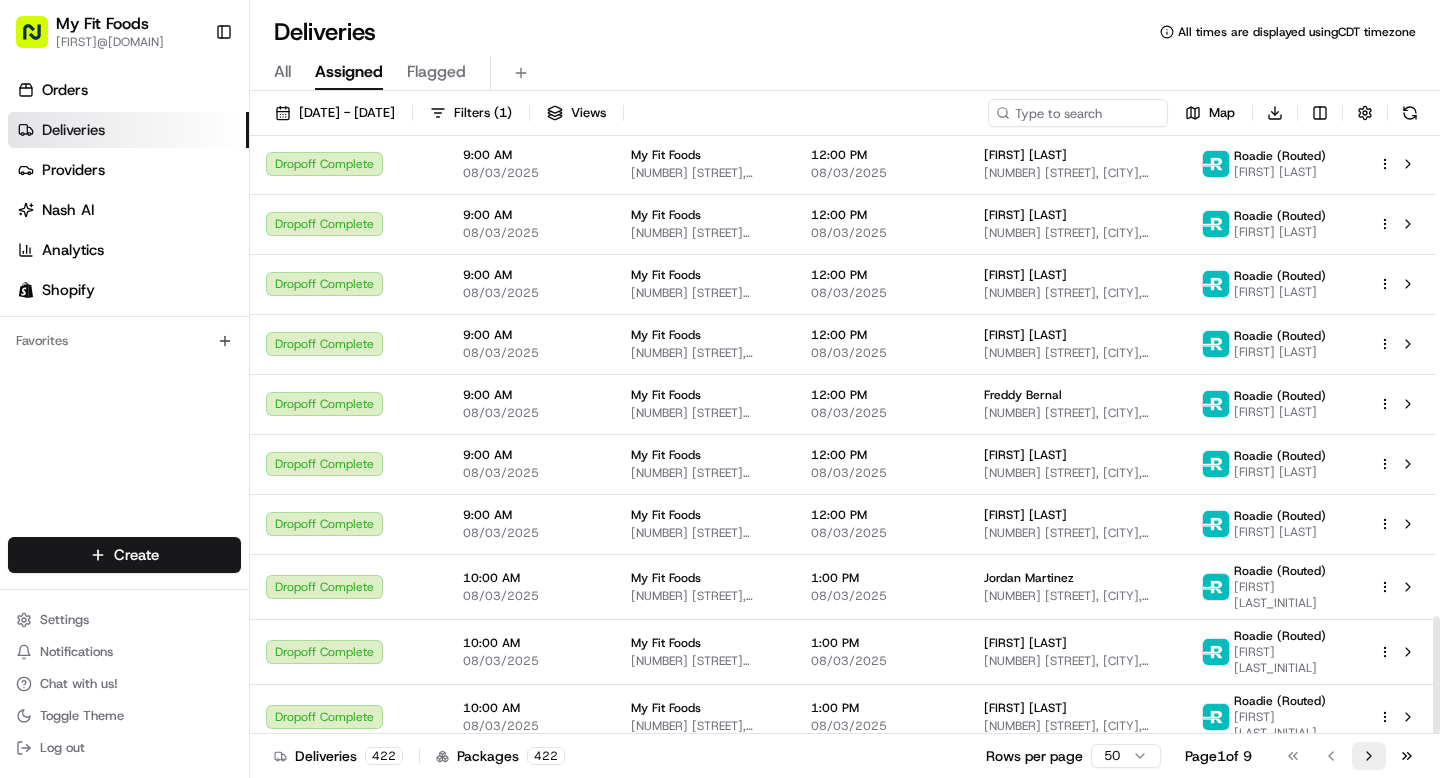 click on "Go to next page" at bounding box center [1369, 756] 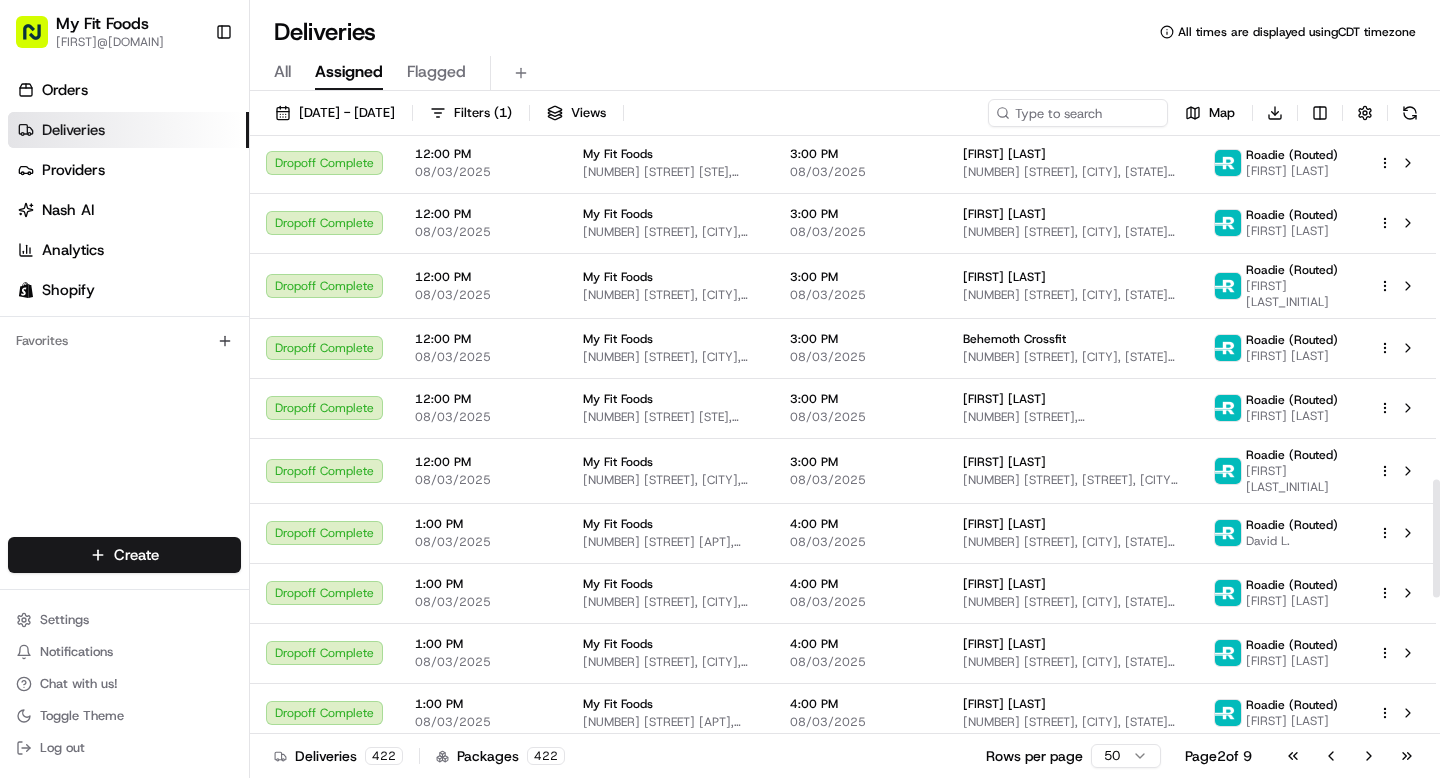 scroll, scrollTop: 2442, scrollLeft: 0, axis: vertical 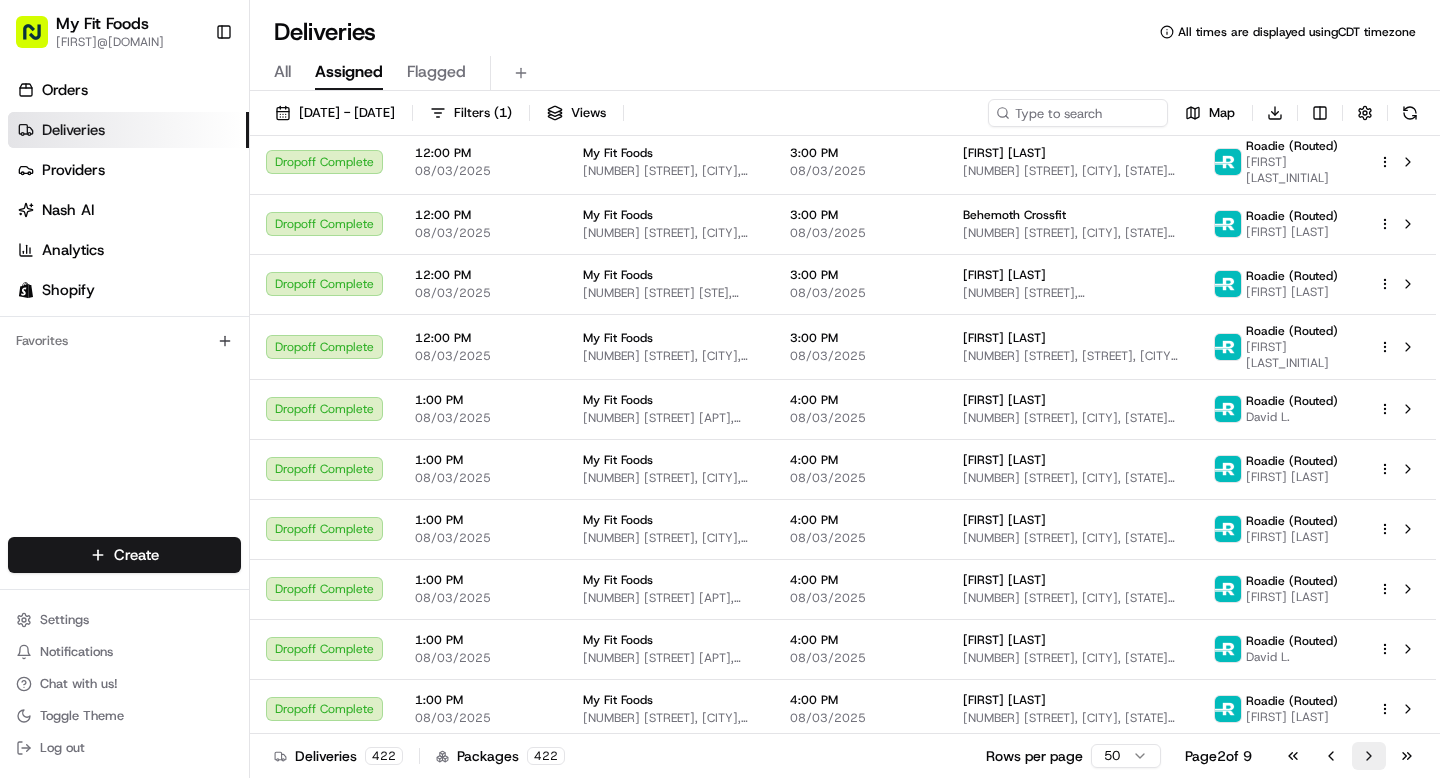 click on "Go to next page" at bounding box center (1369, 756) 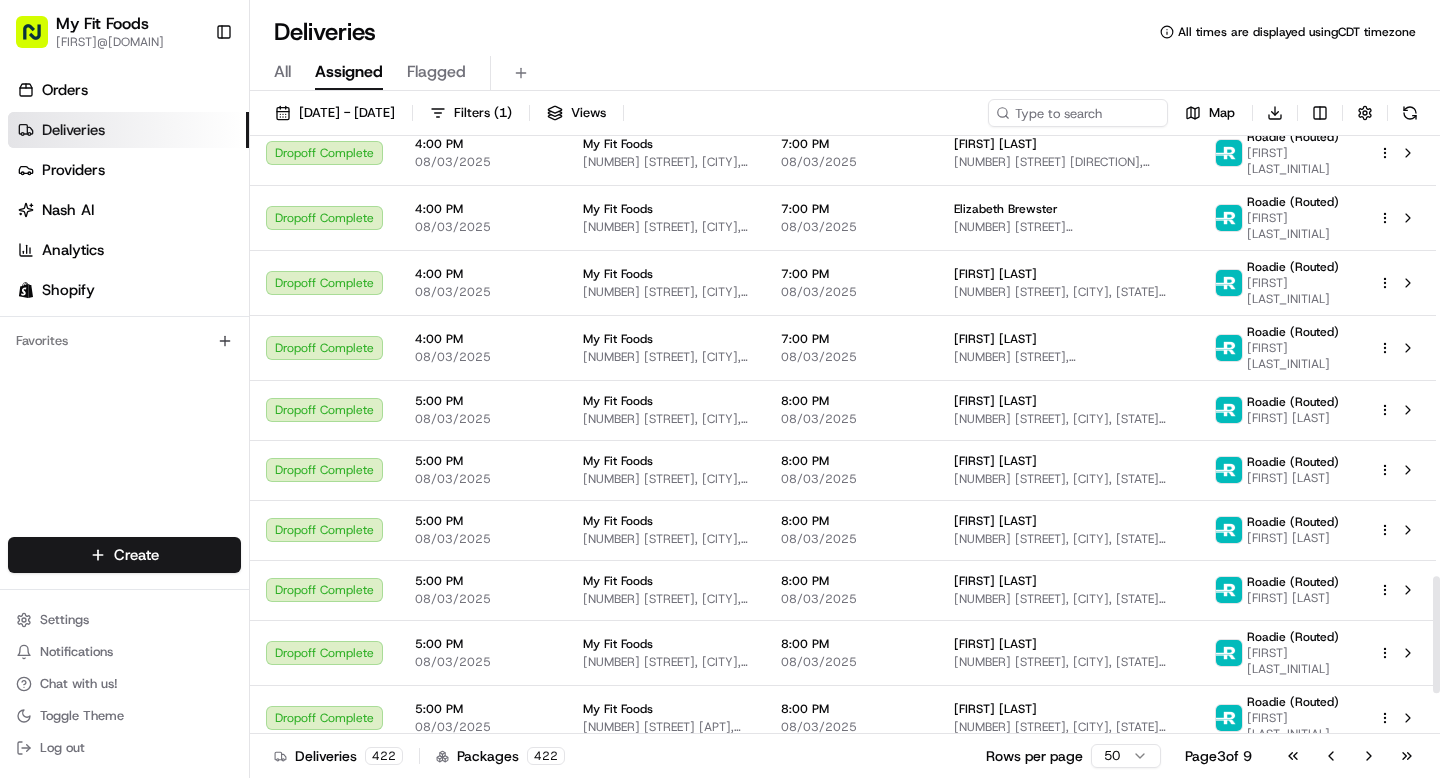 scroll, scrollTop: 2446, scrollLeft: 0, axis: vertical 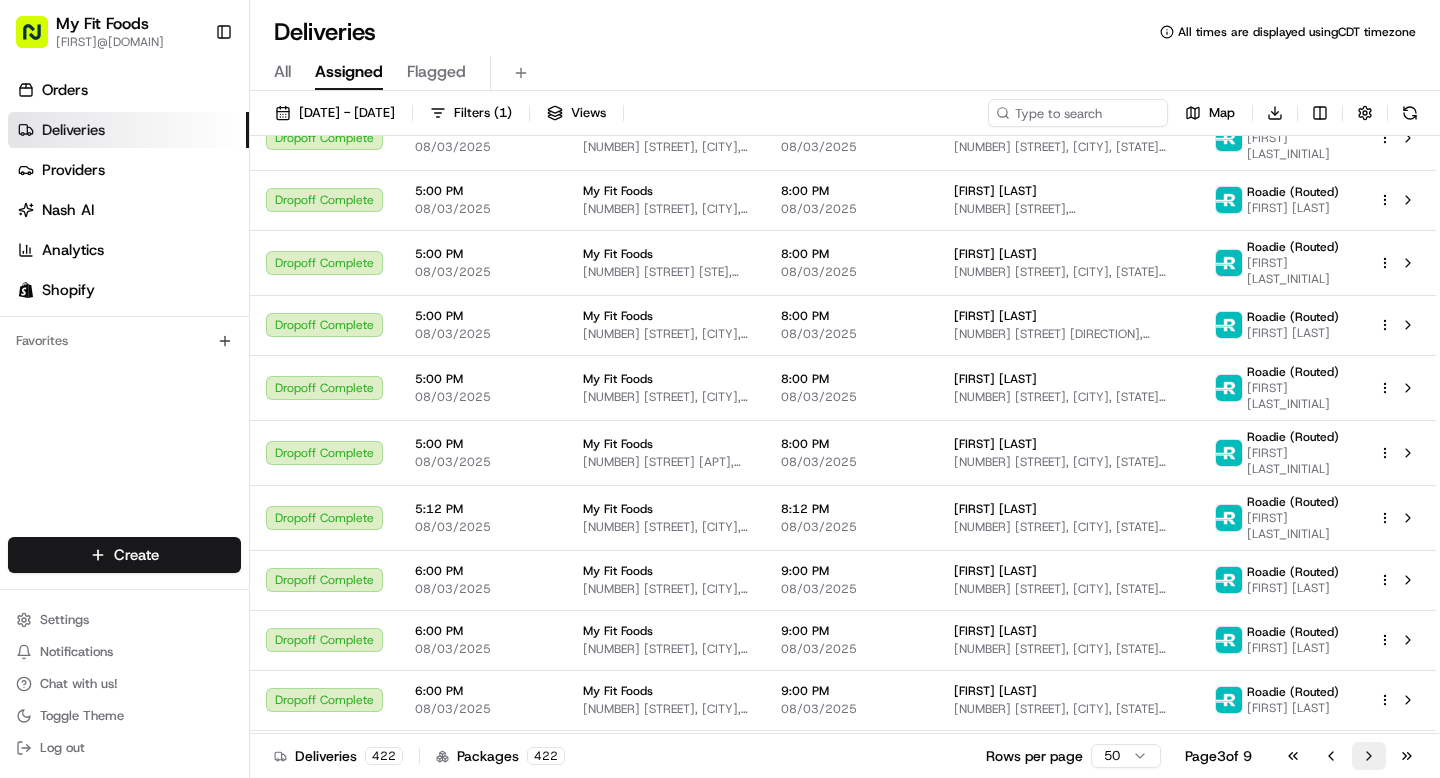 click on "Go to next page" at bounding box center [1369, 756] 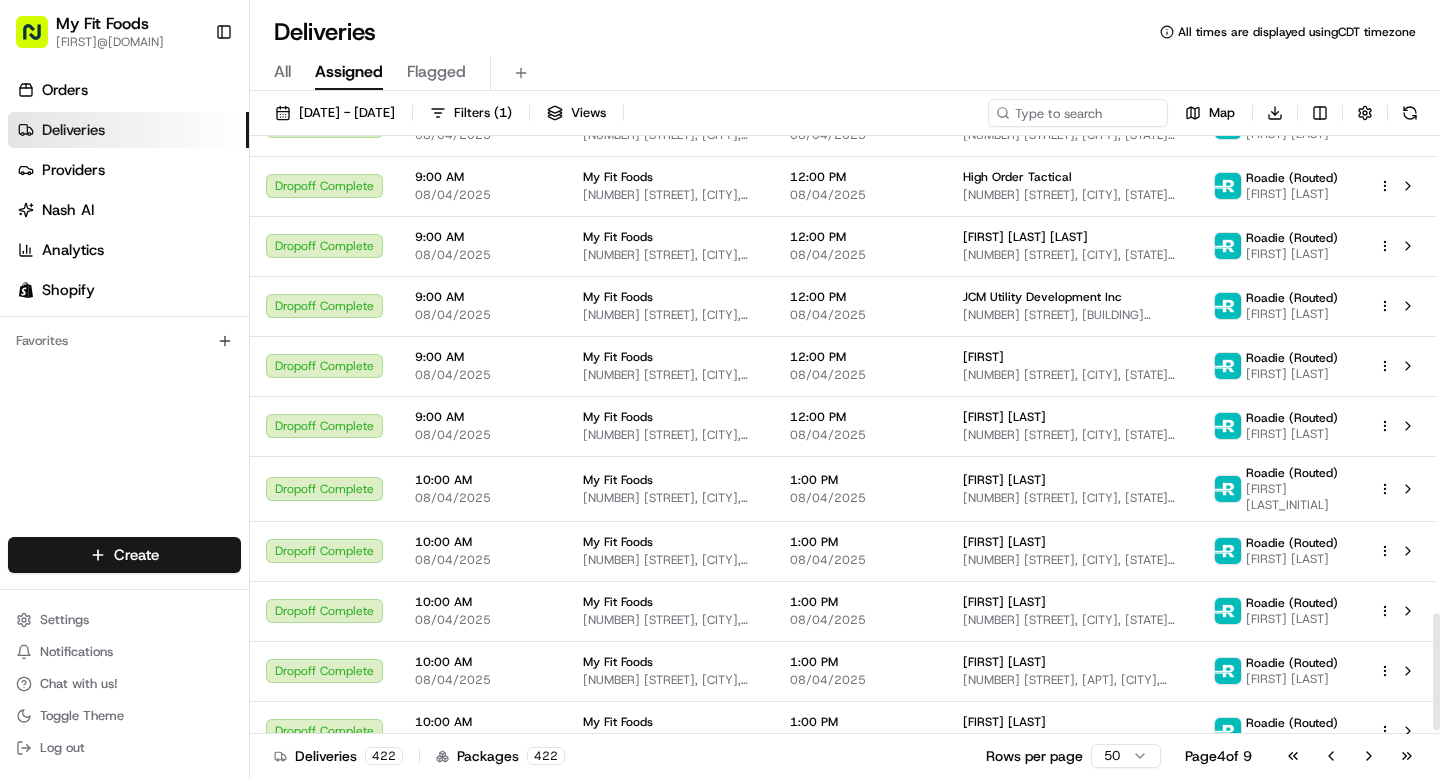 scroll, scrollTop: 2447, scrollLeft: 0, axis: vertical 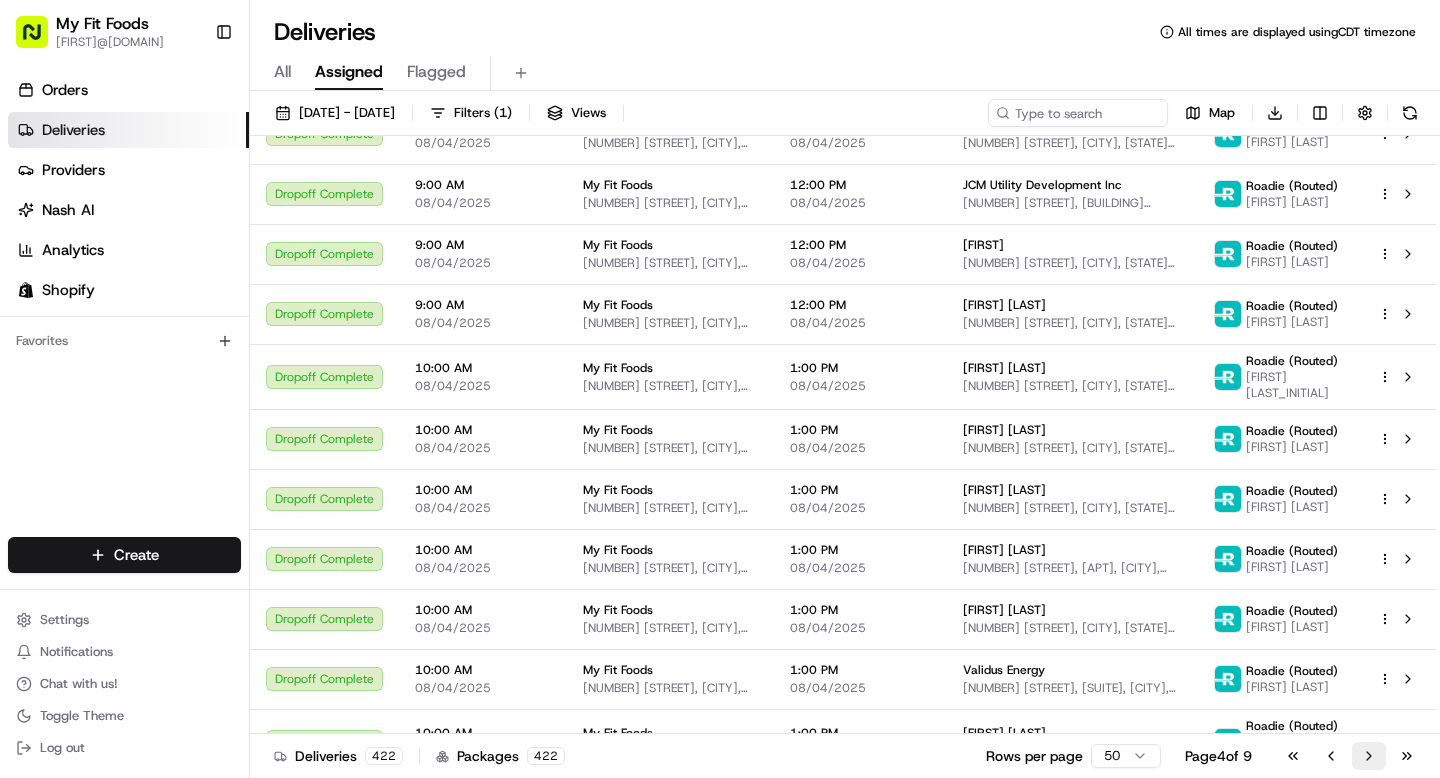 click on "Go to next page" at bounding box center [1369, 756] 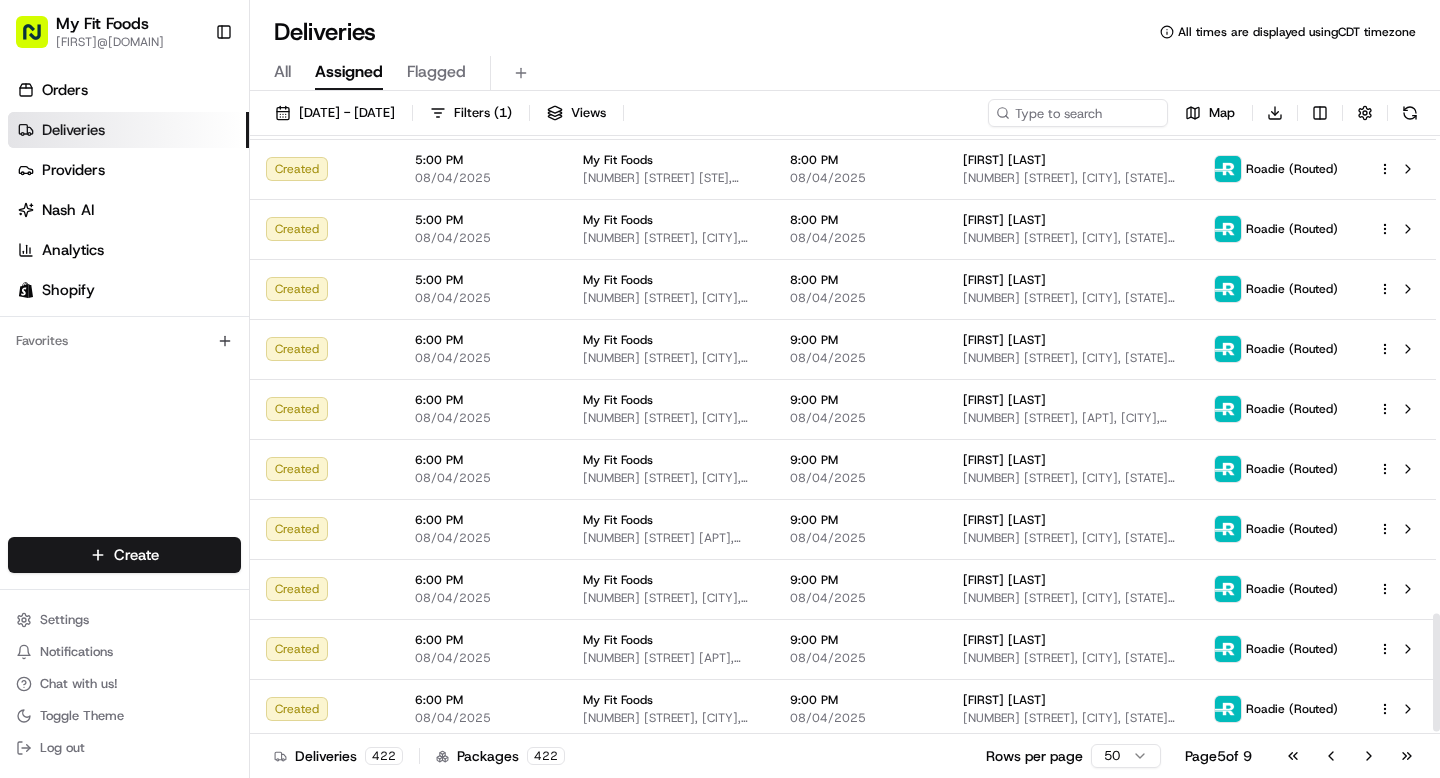 scroll, scrollTop: 2442, scrollLeft: 0, axis: vertical 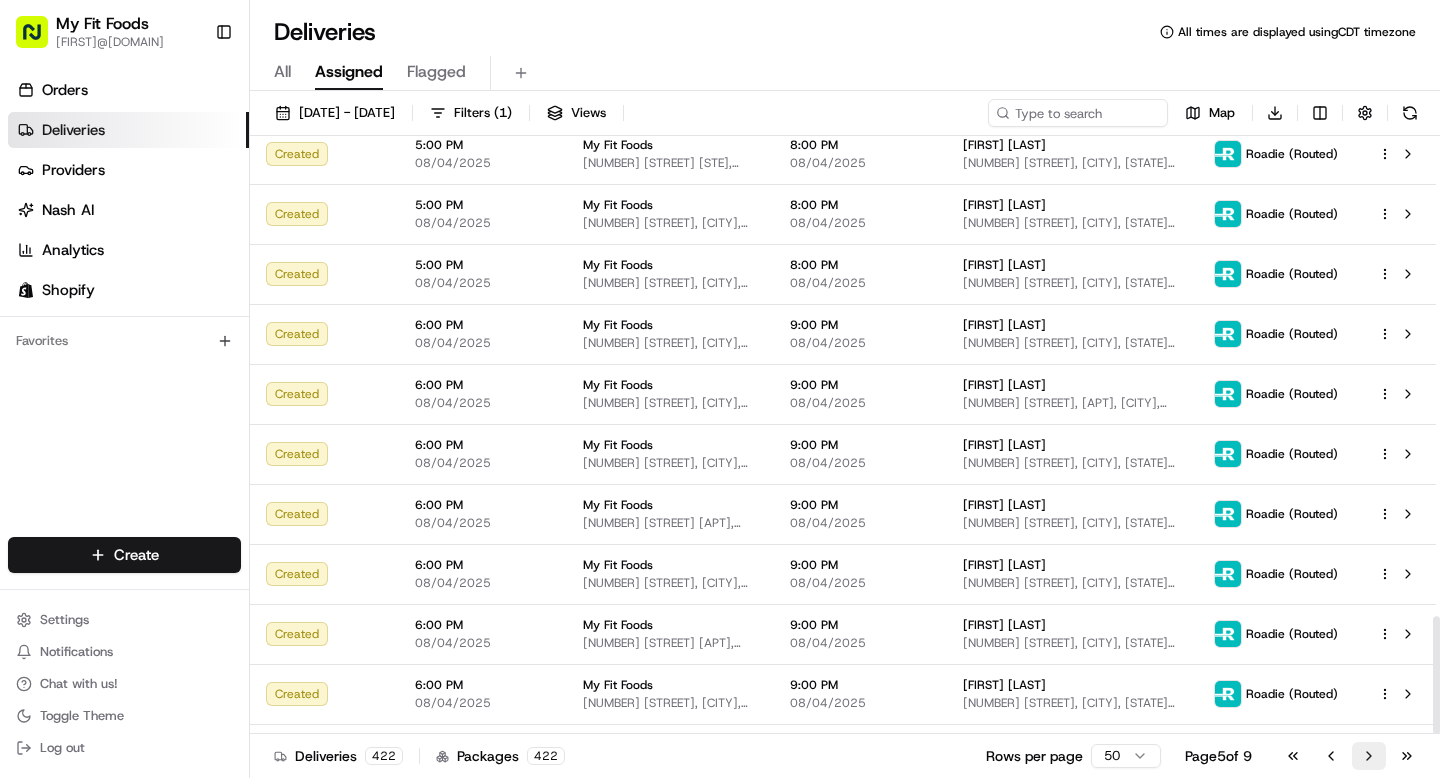 click on "Go to next page" at bounding box center [1369, 756] 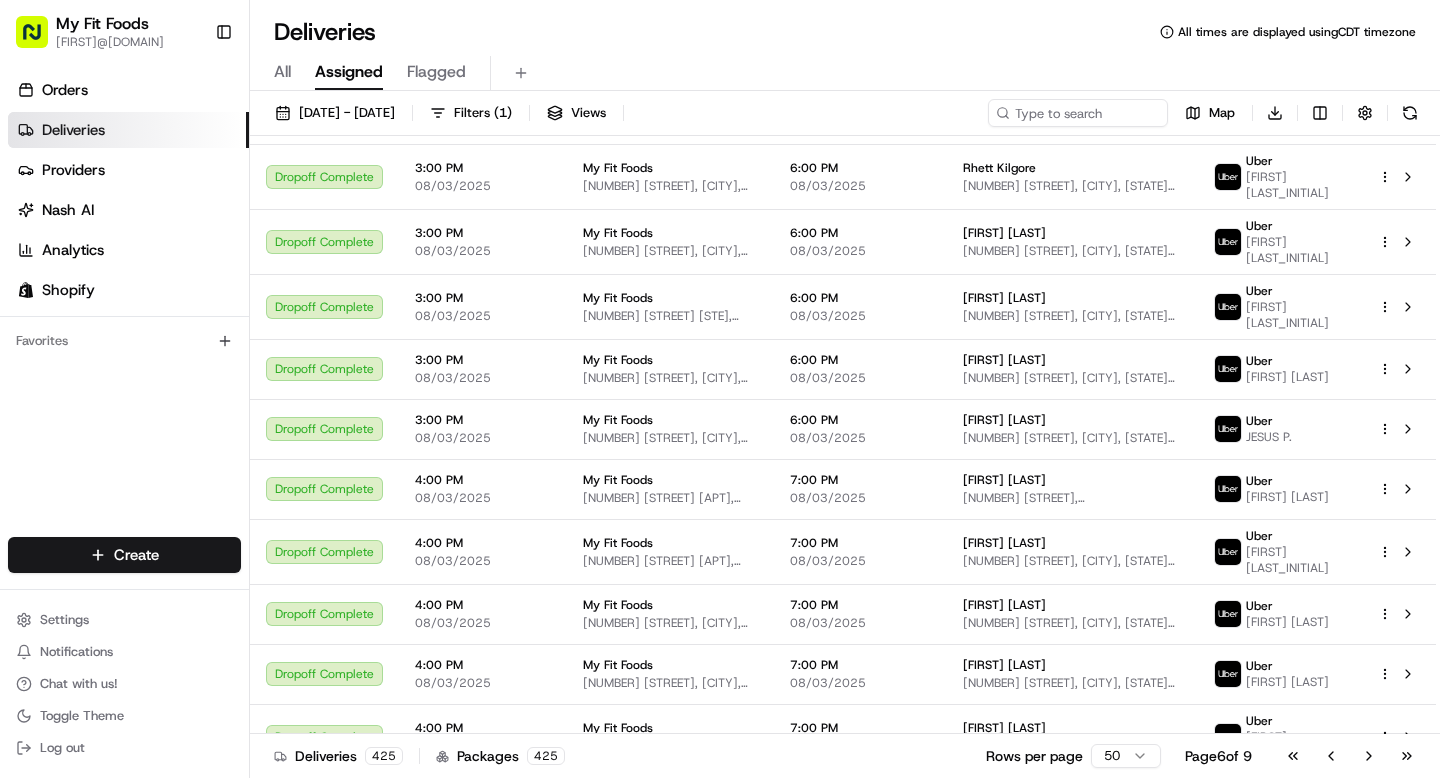 scroll, scrollTop: 2442, scrollLeft: 0, axis: vertical 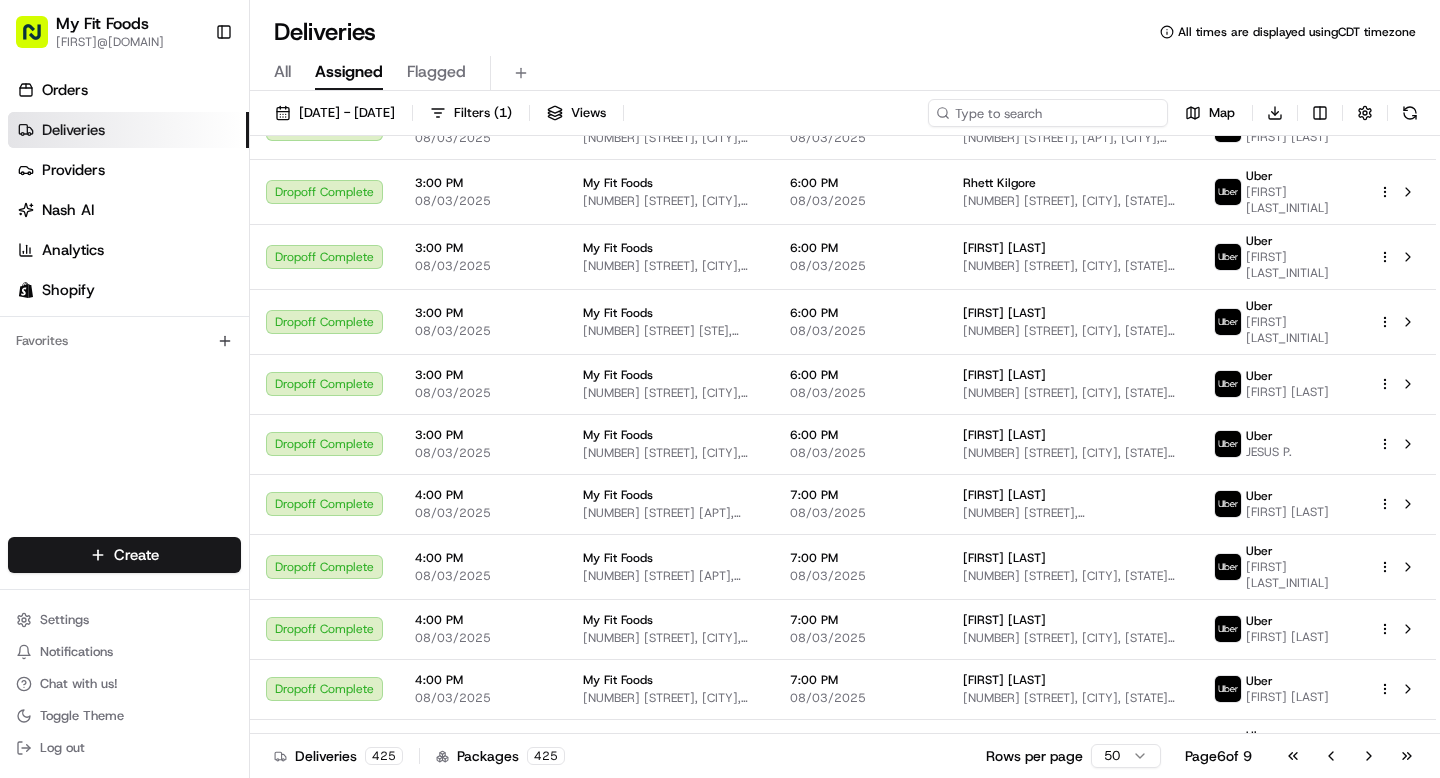 click at bounding box center (1048, 113) 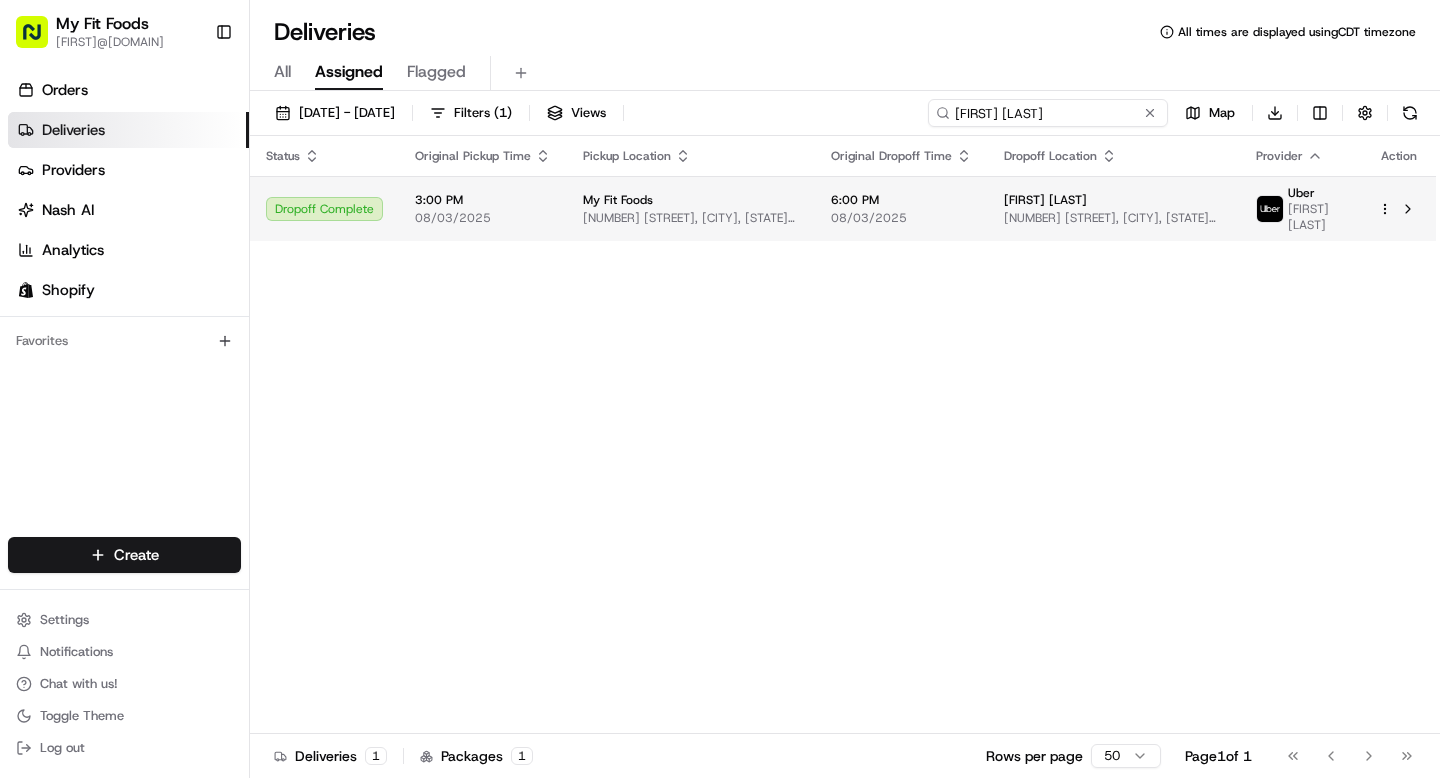 type on "[FIRST] [LAST]" 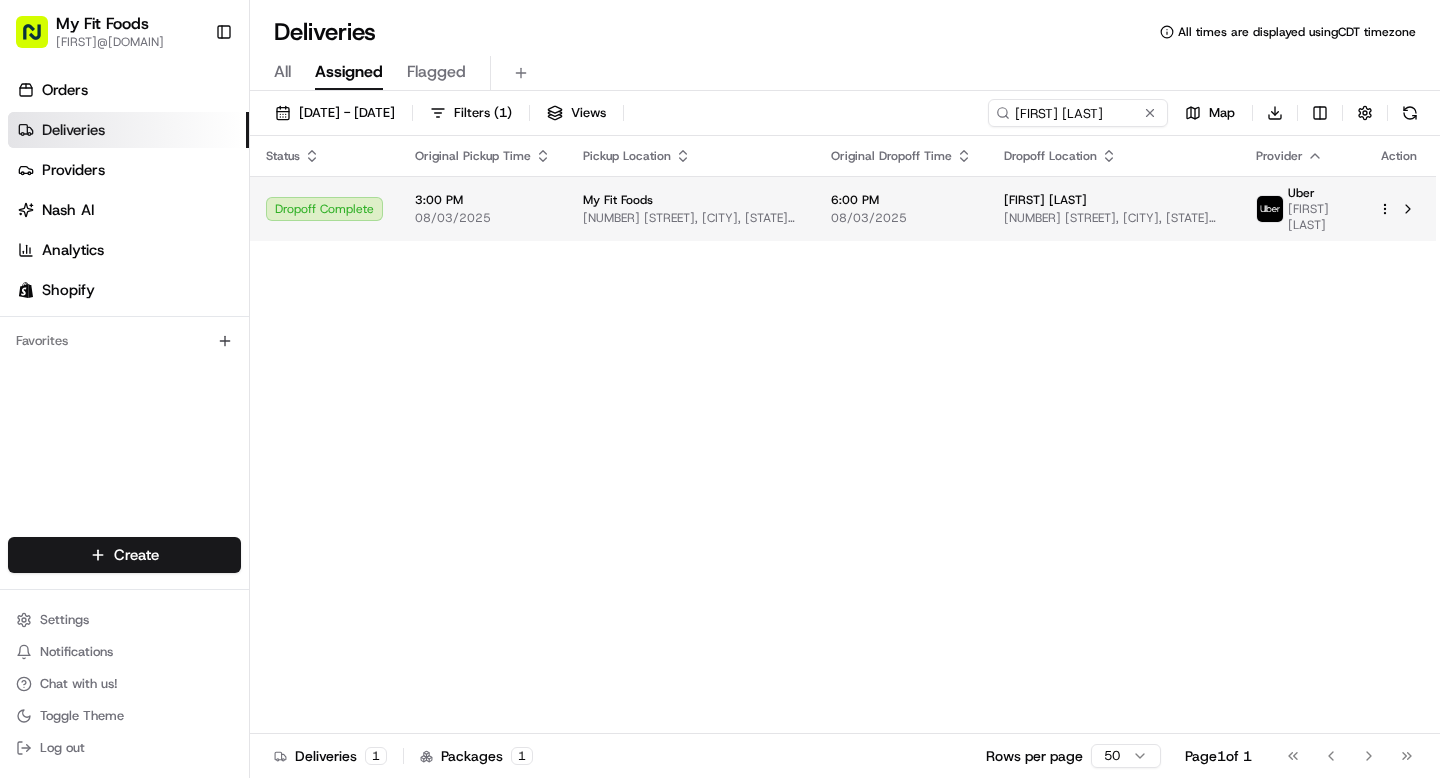 click on "My Fit Foods tyler@example.com Toggle Sidebar Orders Deliveries Providers Nash AI Analytics Shopify Favorites Main Menu Members & Organization Organization Users Roles Preferences Customization Tracking Orchestration Automations Dispatch Strategy Optimization Strategy Locations Pickup Locations Dropoff Locations Shifts Billing Billing Refund Requests Integrations Notification Triggers Webhooks API Keys Request Logs Create Settings Notifications Chat with us! Toggle Theme Log out Deliveries All times are displayed using CDT timezone All Assigned Flagged 08/03/2025 12:00 AM - 08/04/2025 11:59 PM Filters ( 1 ) Views ben calla Map Download Status Original Pickup Time Pickup Location Original Dropoff Time Dropoff Location Provider Action Dropoff Complete 3:00 PM 08/03/2025 My Fit Foods 1065 W Bay Area Blvd, Webster, TX 77598, USA 6:00 PM 08/03/2025 Ben Callahan 416 West Dr, Kemah, TX 77565, US Uber PHUOC N. Deliveries 1 Packages 1 Rows per page 50 Page 1 of 1 Go to first page" at bounding box center [720, 389] 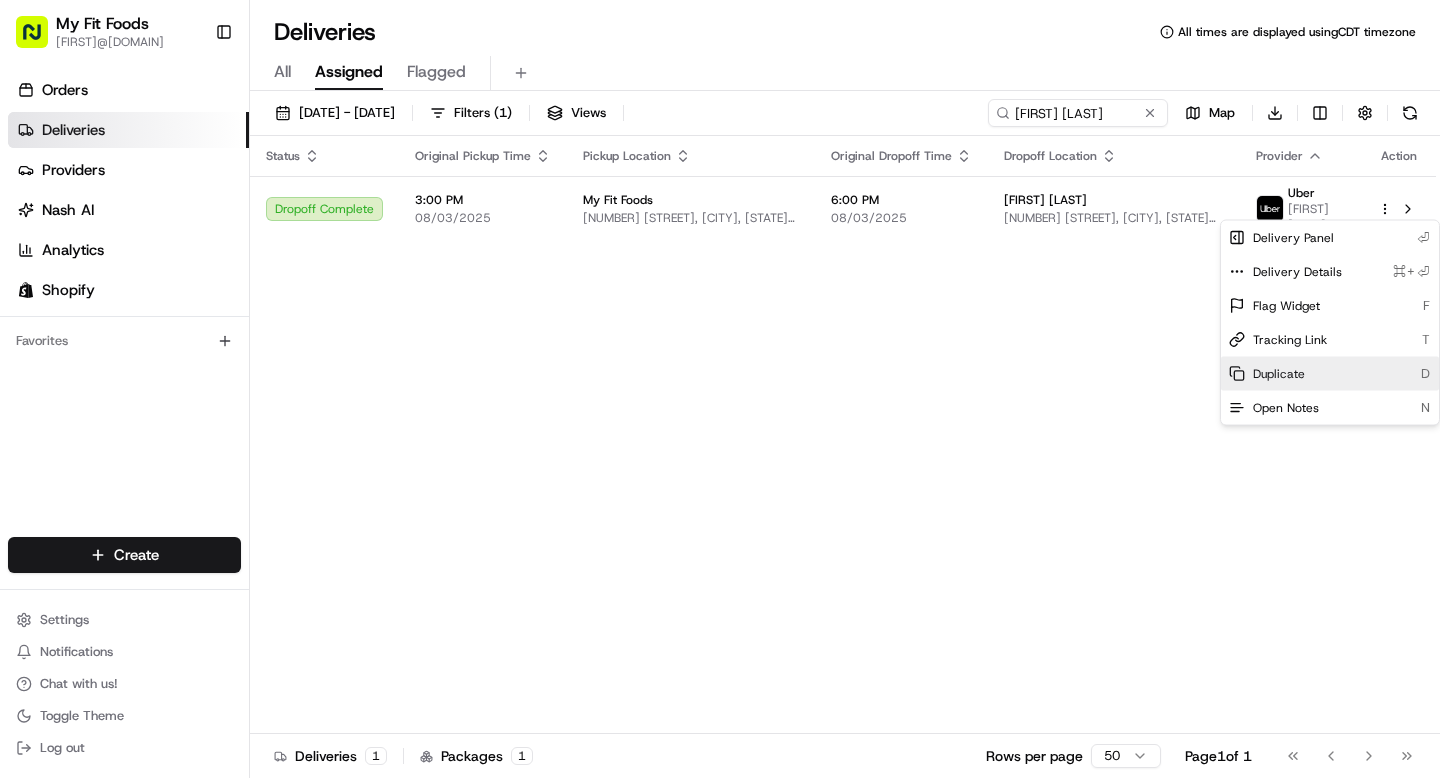 click on "Duplicate" at bounding box center (1279, 374) 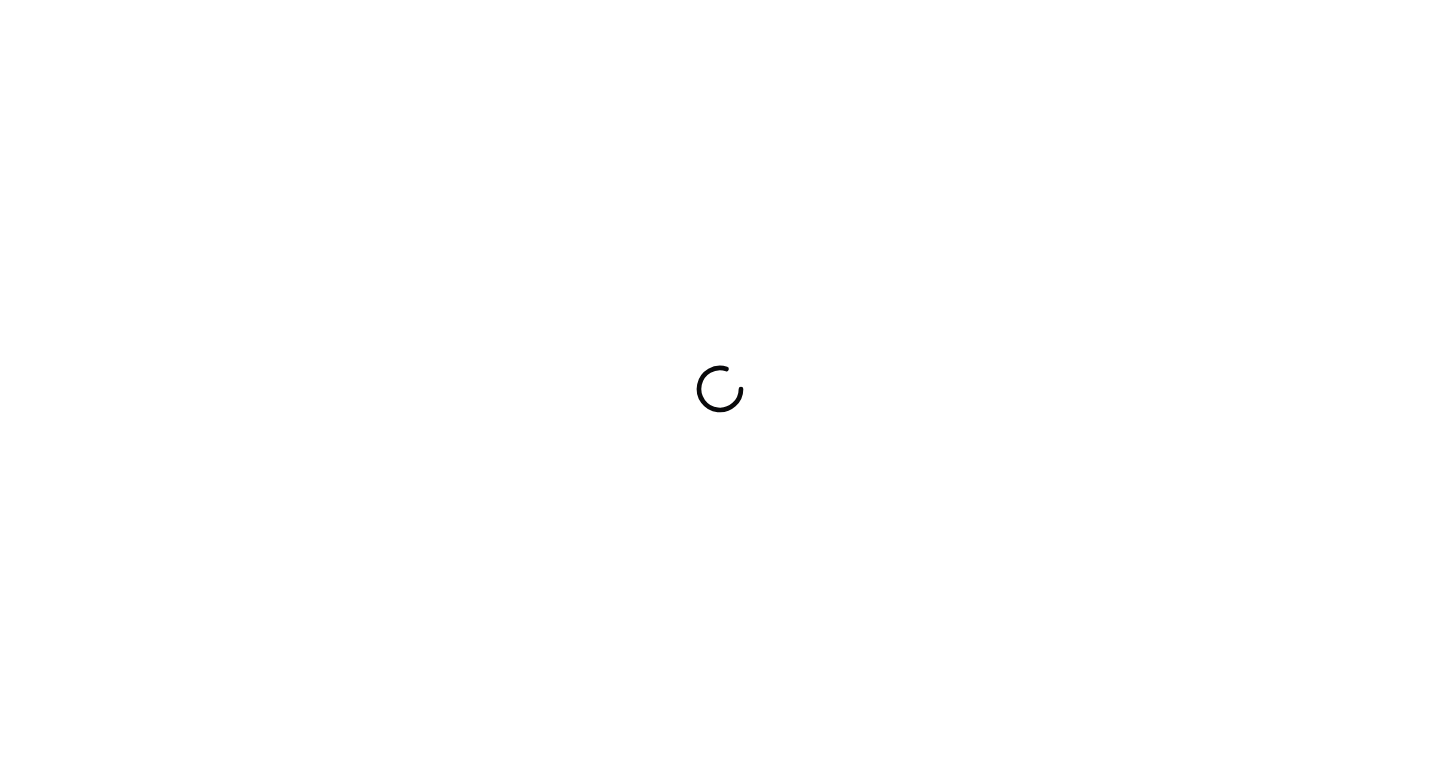 scroll, scrollTop: 0, scrollLeft: 0, axis: both 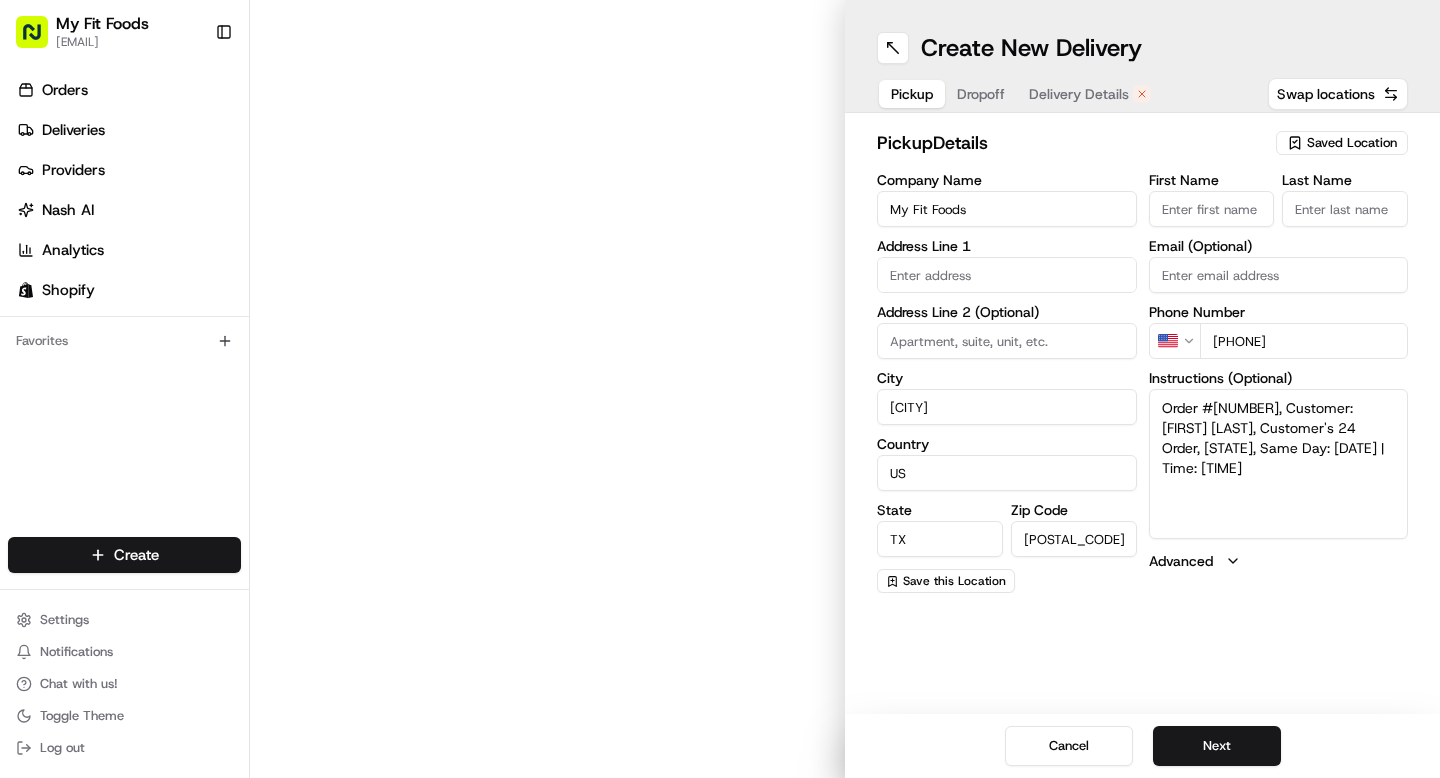 type on "1065 W Bay Area Blvd" 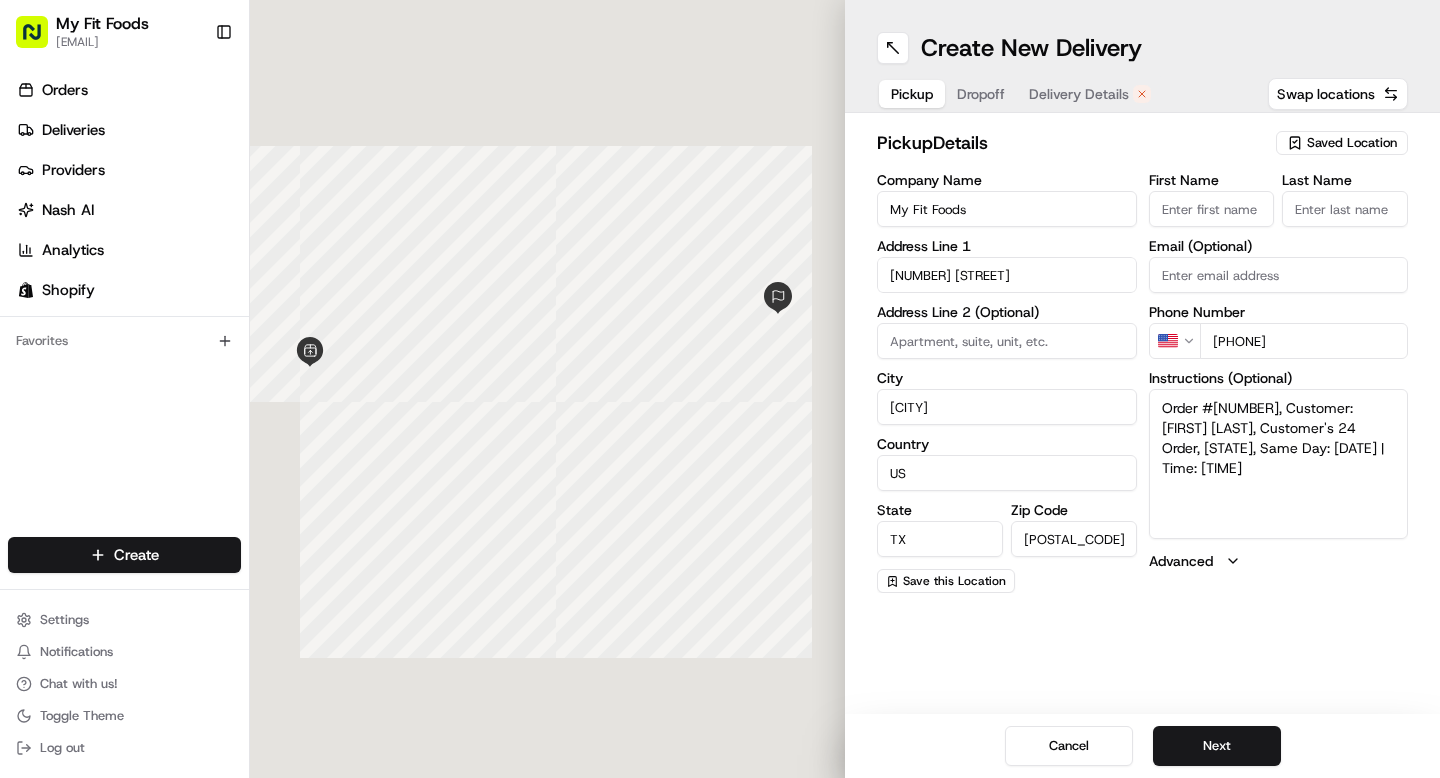 scroll, scrollTop: 0, scrollLeft: 0, axis: both 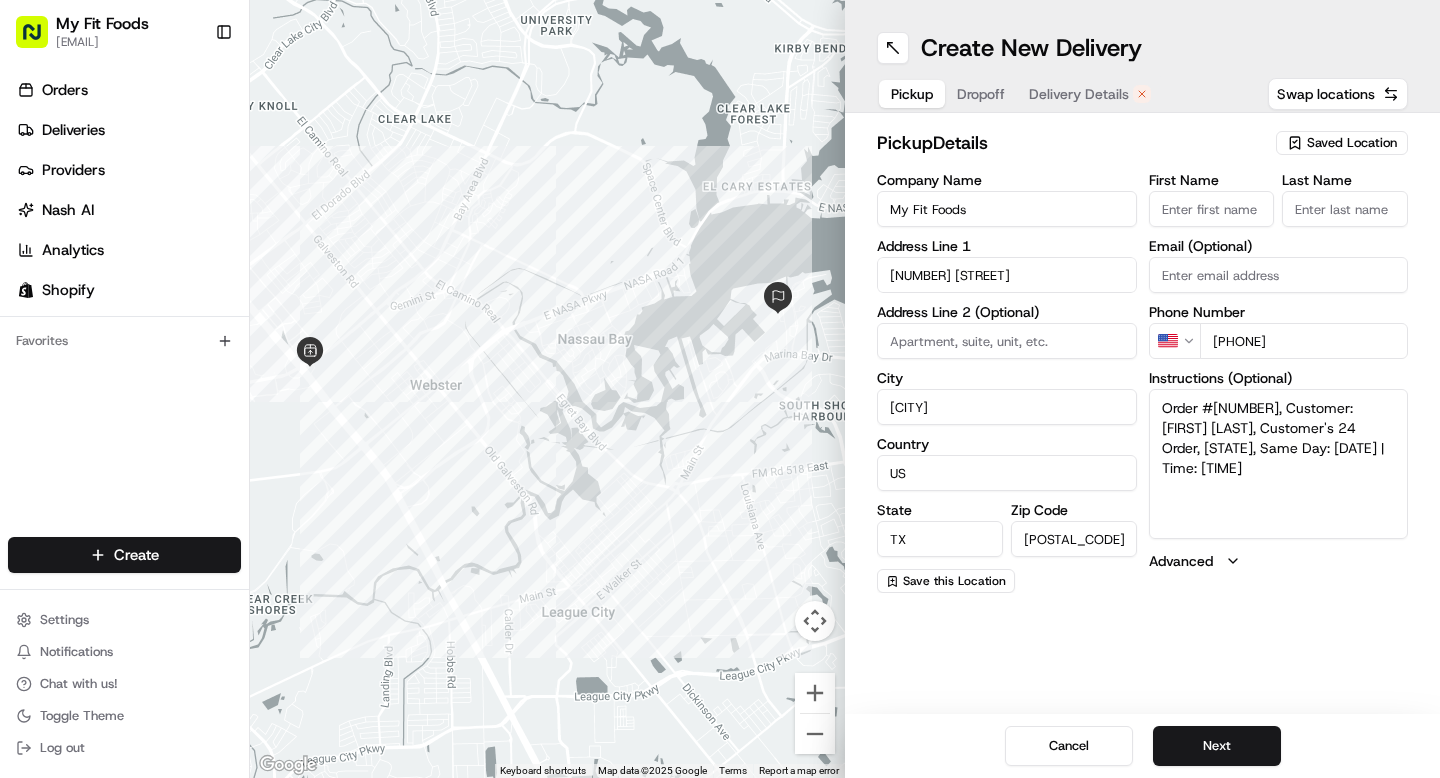 click on "Delivery Details" at bounding box center [1079, 94] 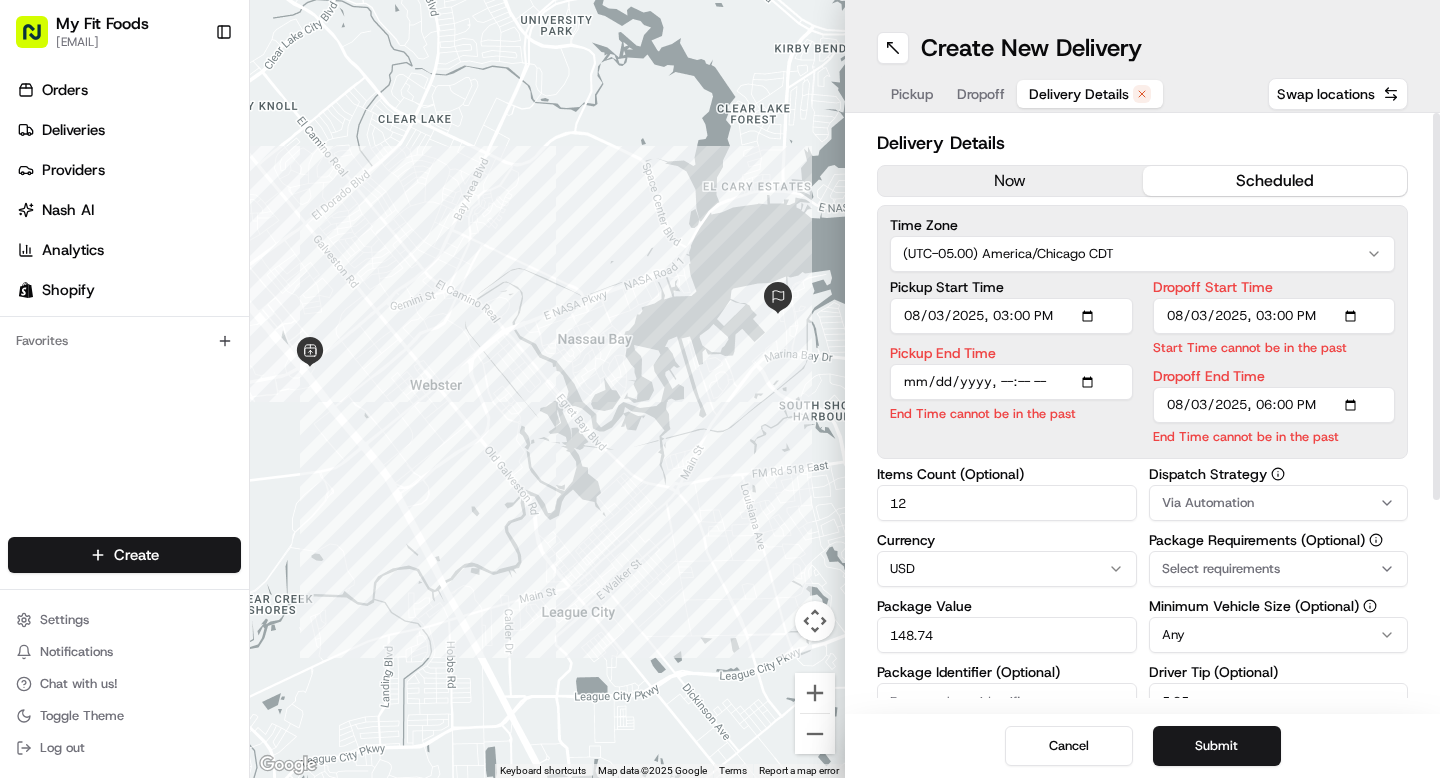 click on "now" at bounding box center (1010, 181) 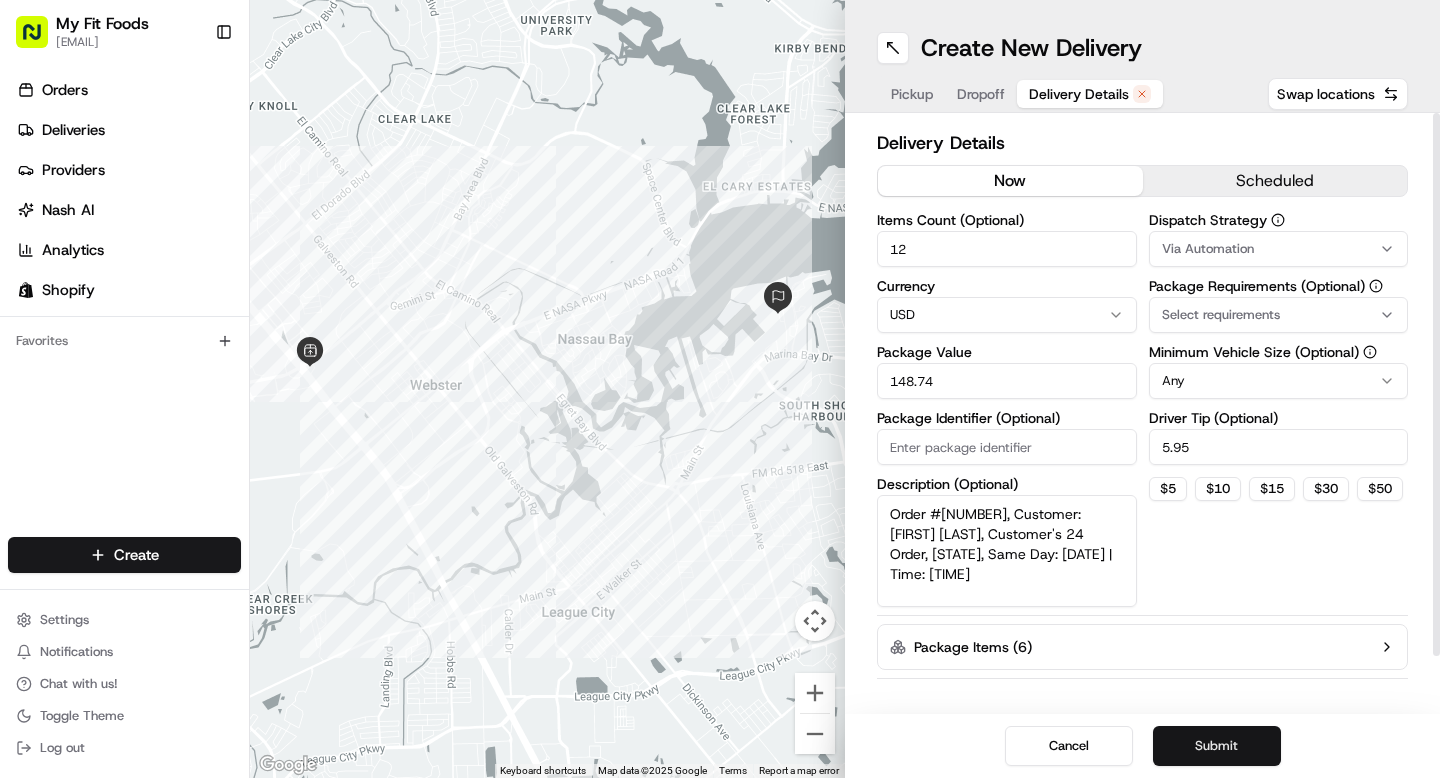click on "Submit" at bounding box center [1217, 746] 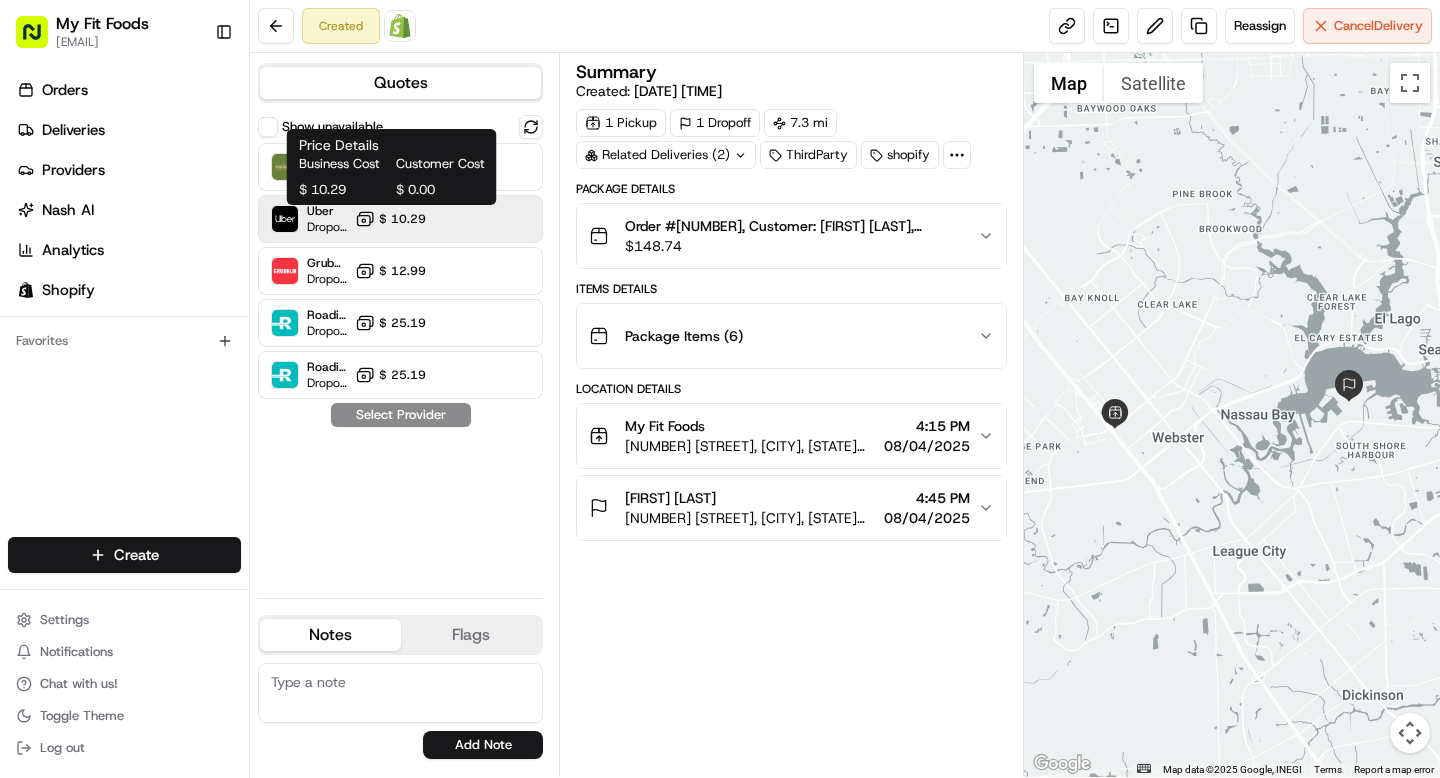 click on "$   10.29" at bounding box center [402, 219] 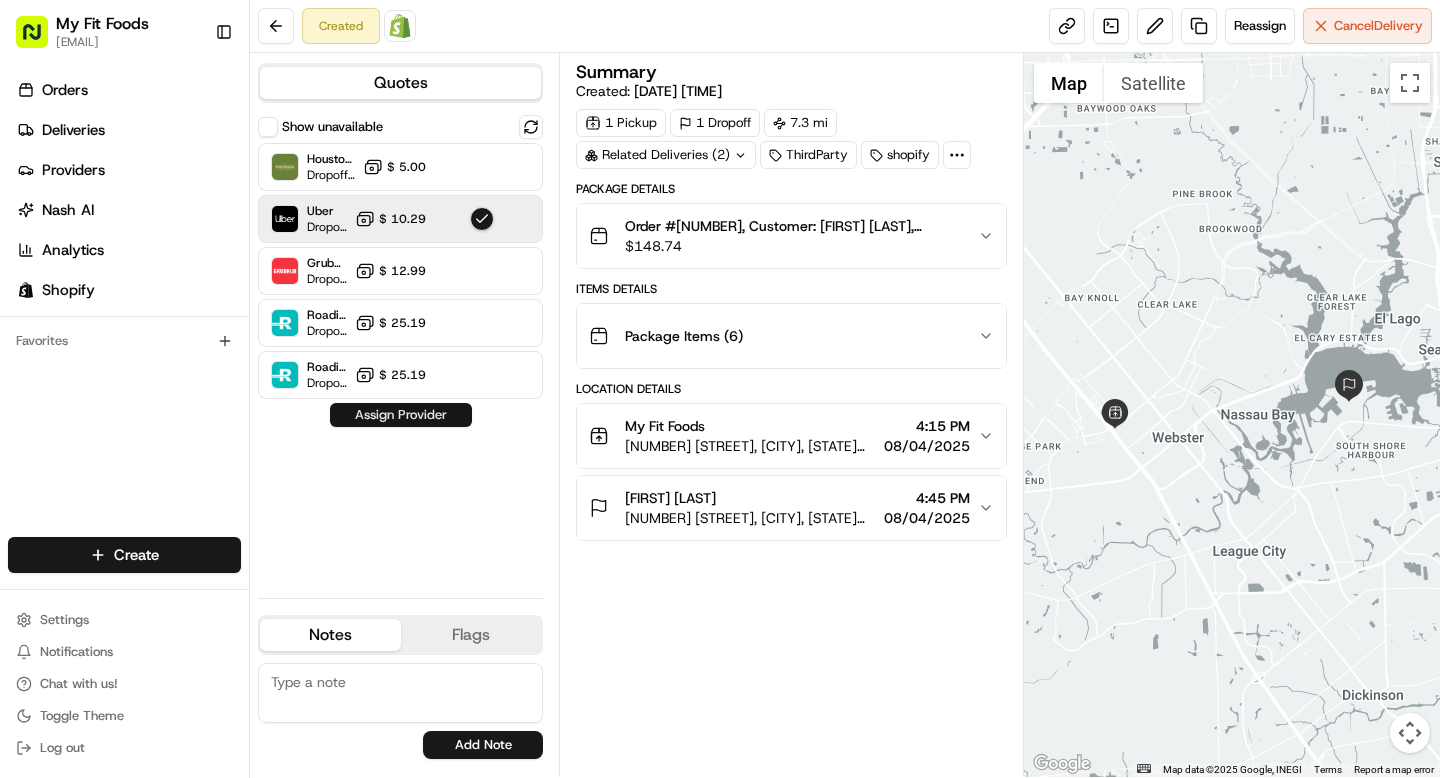 click on "Assign Provider" at bounding box center [401, 415] 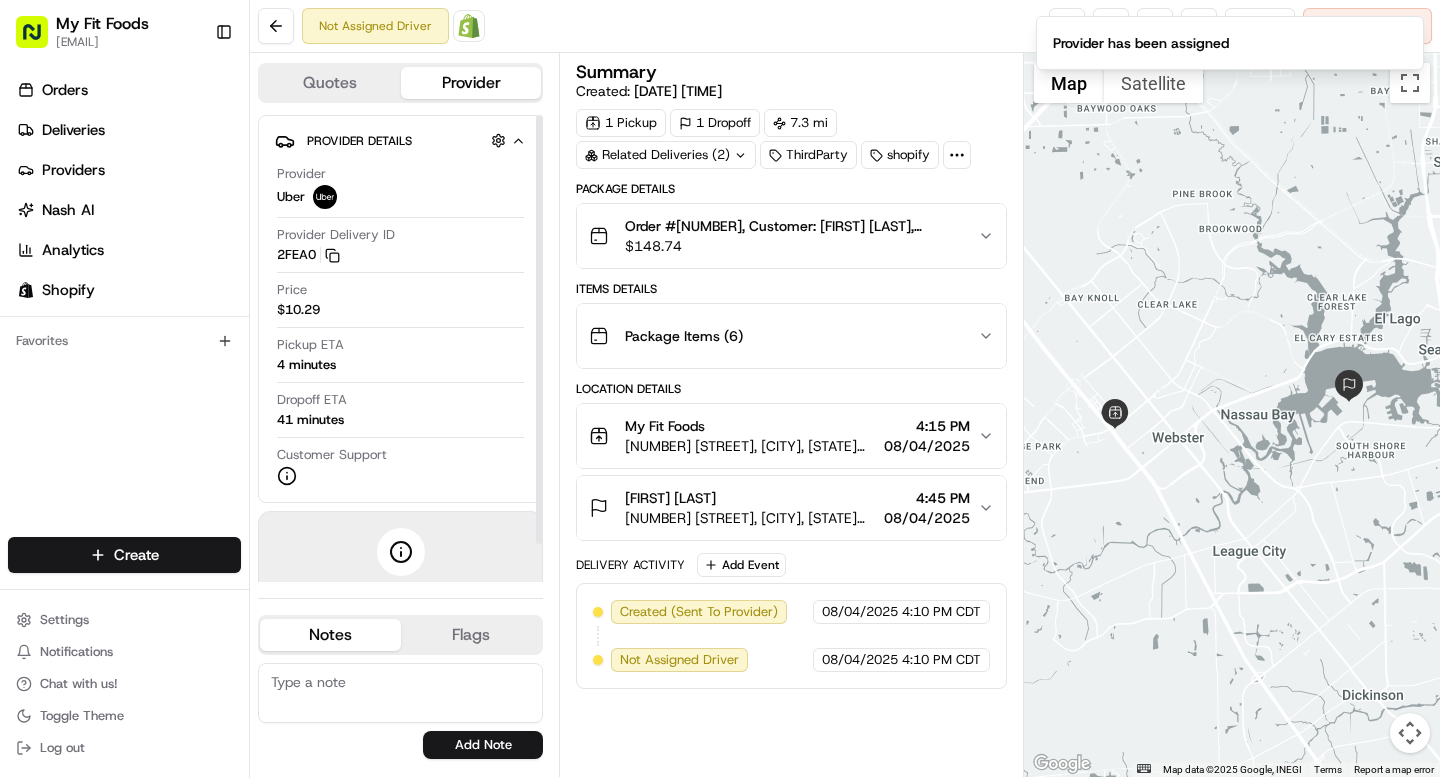 click on "Quotes" at bounding box center (330, 83) 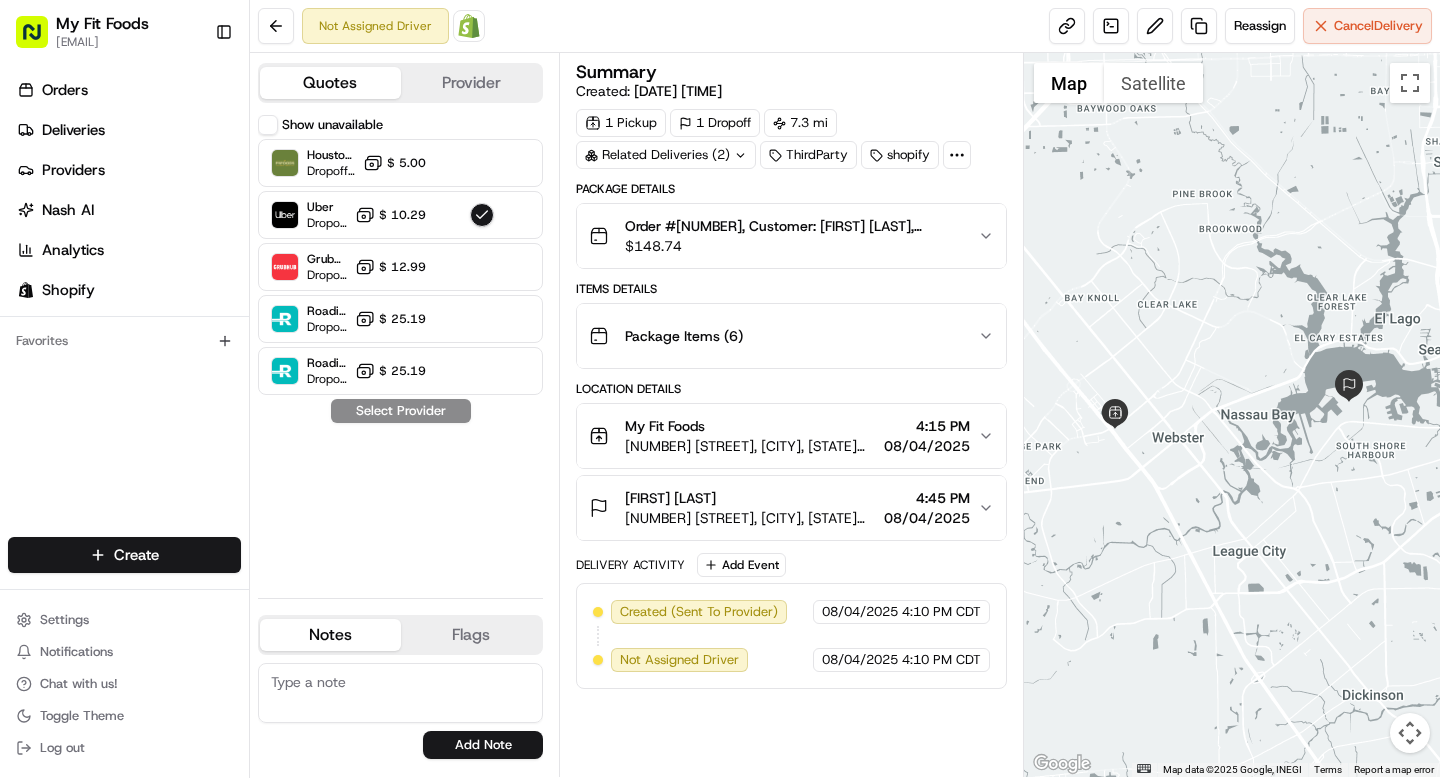 click on "$ 148.74" at bounding box center [793, 246] 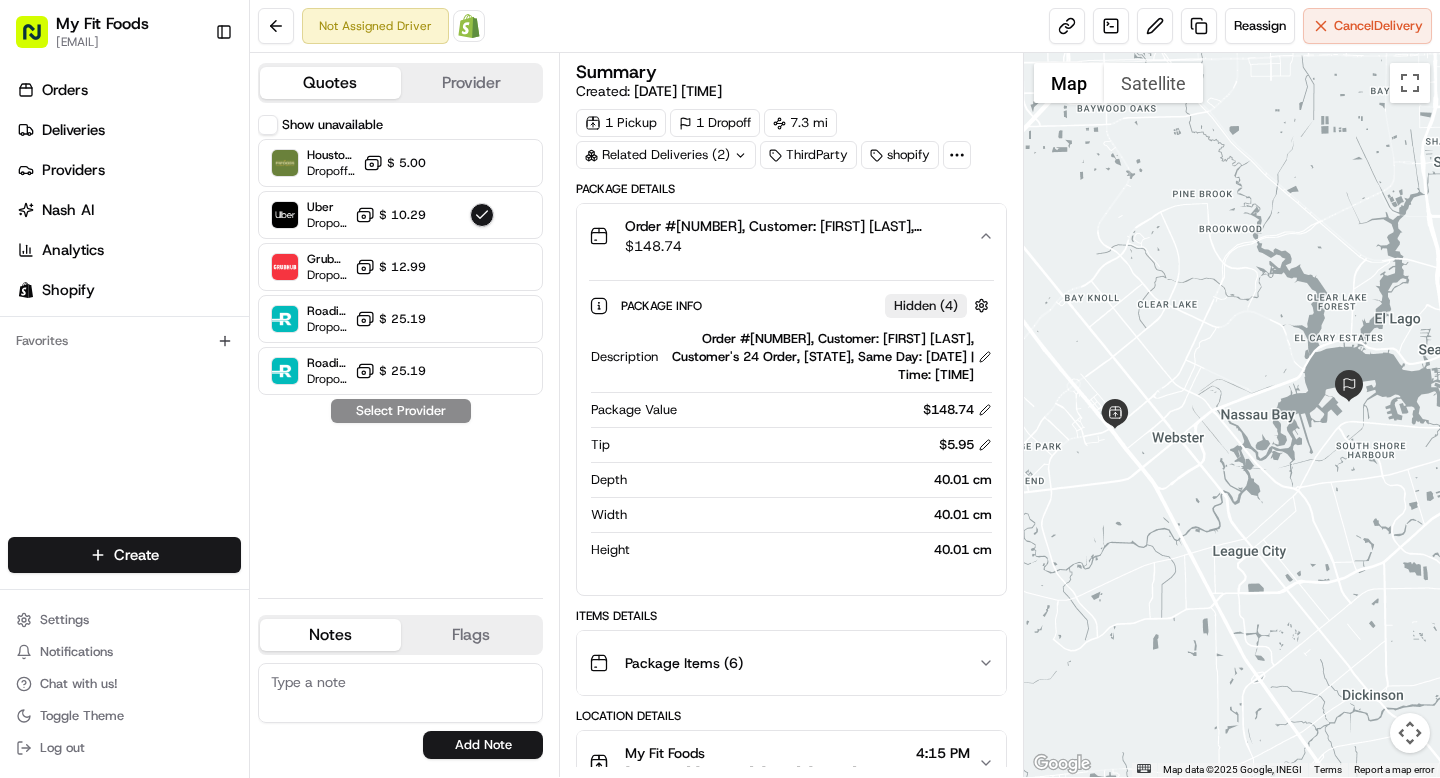 click on "Order #833084, Customer: Ben Callahan, Customer's 24 Order, Texas, Same Day: 2025-08-03 | Time: 3PM-6PM" at bounding box center (828, 357) 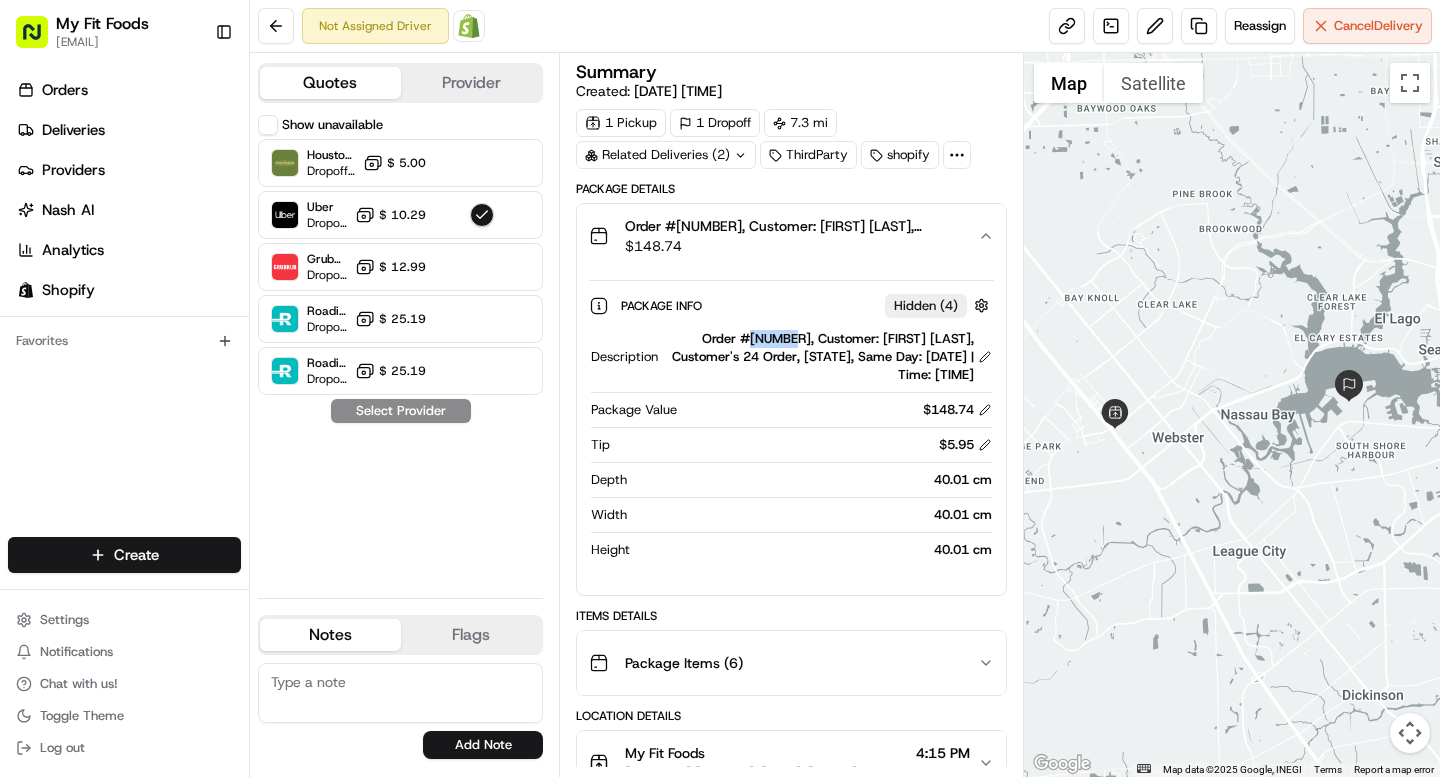 click on "Order #833084, Customer: Ben Callahan, Customer's 24 Order, Texas, Same Day: 2025-08-03 | Time: 3PM-6PM" at bounding box center (828, 357) 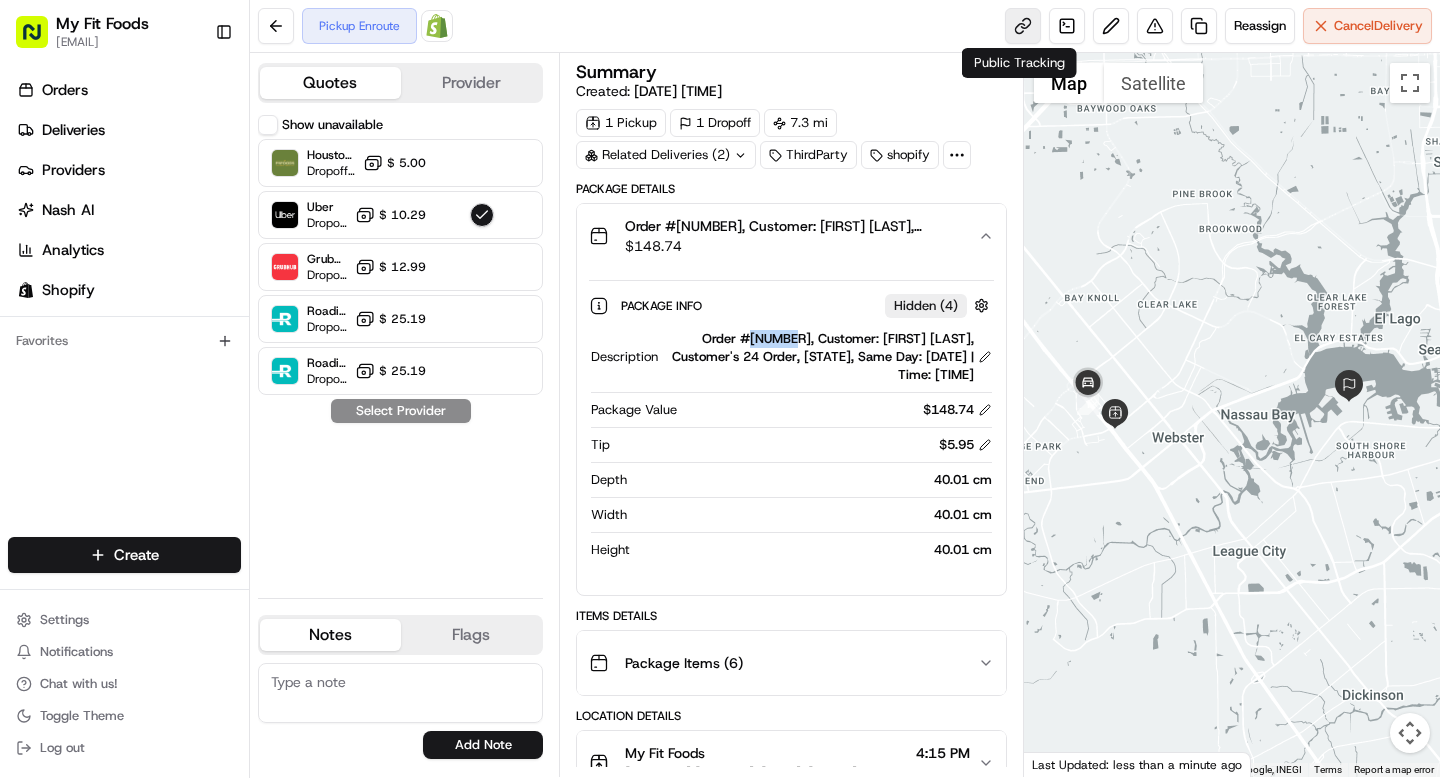 click at bounding box center [1023, 26] 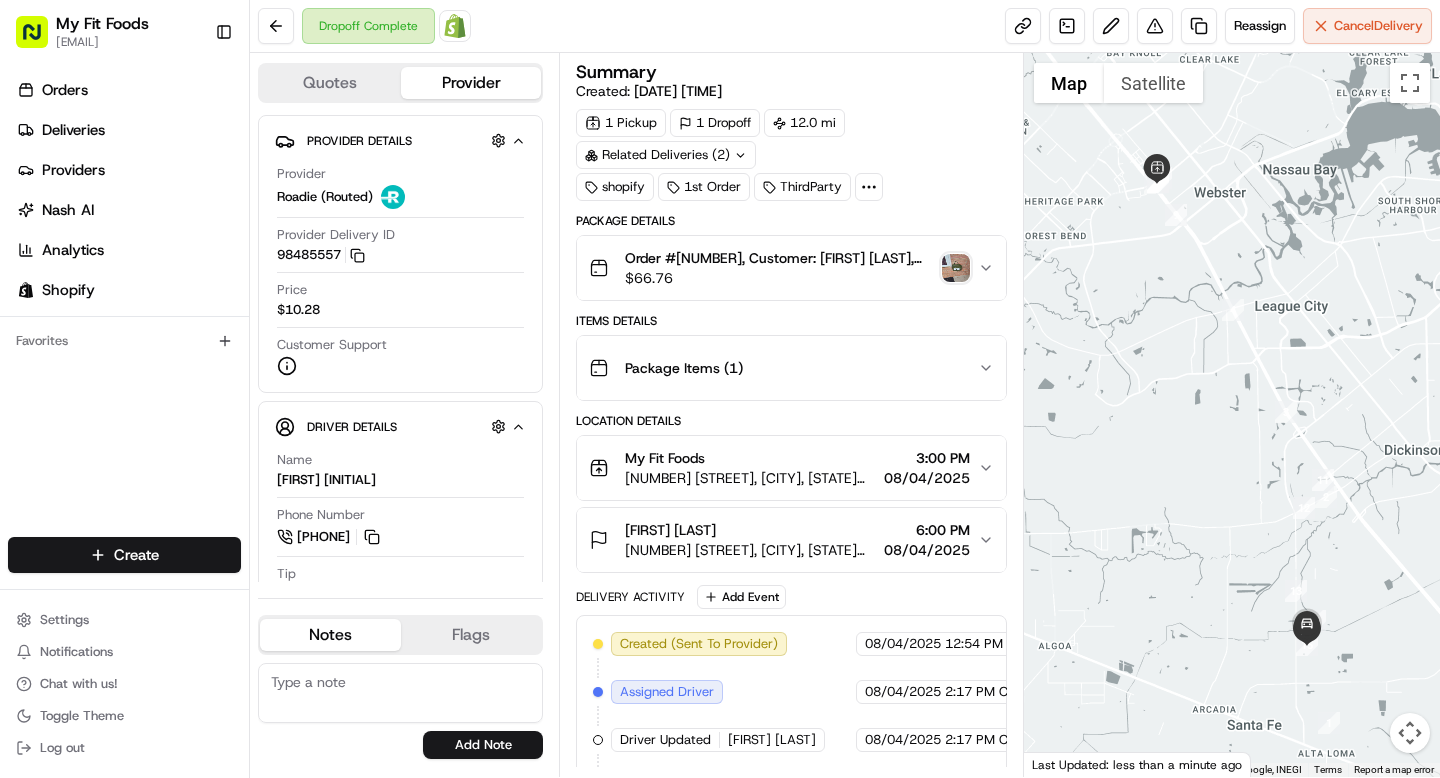 scroll, scrollTop: 0, scrollLeft: 0, axis: both 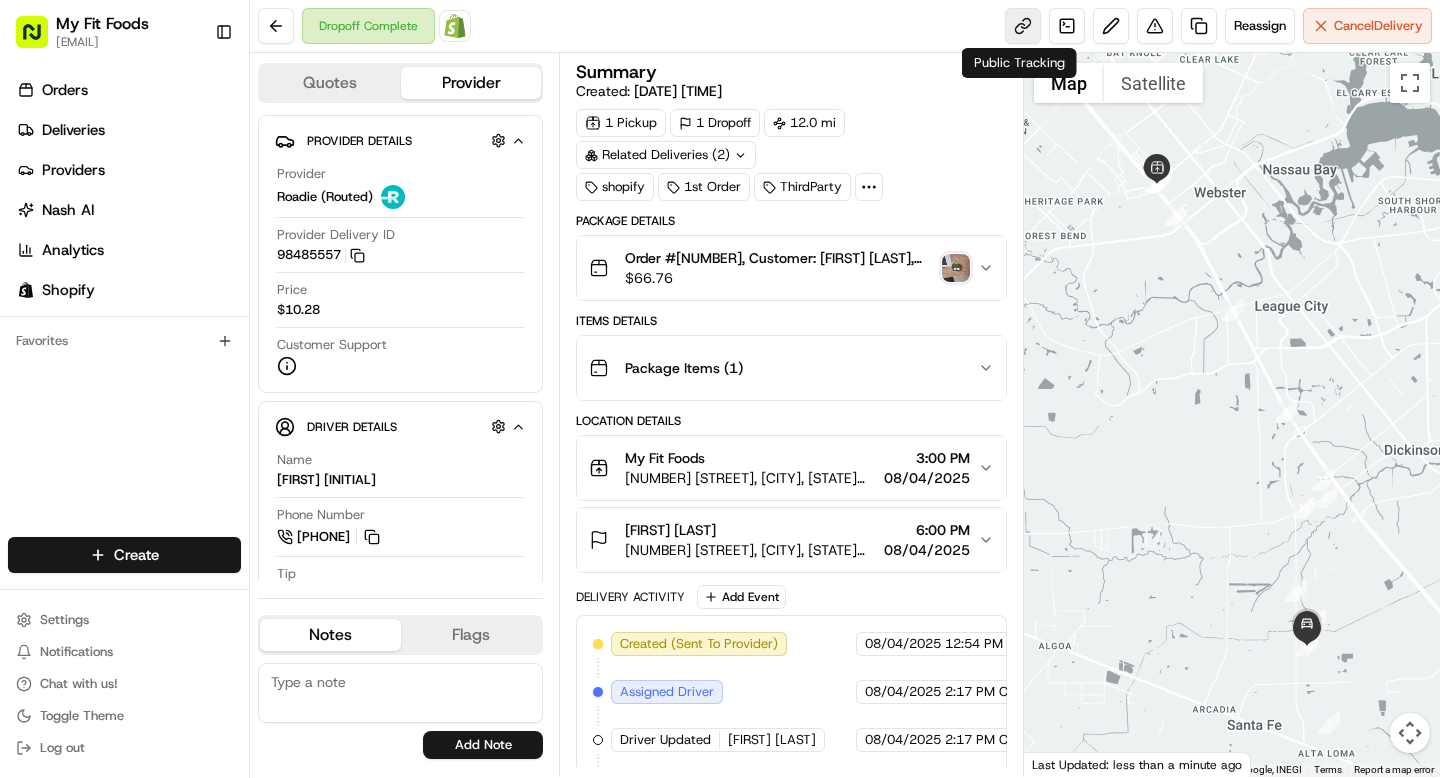 click at bounding box center (1023, 26) 